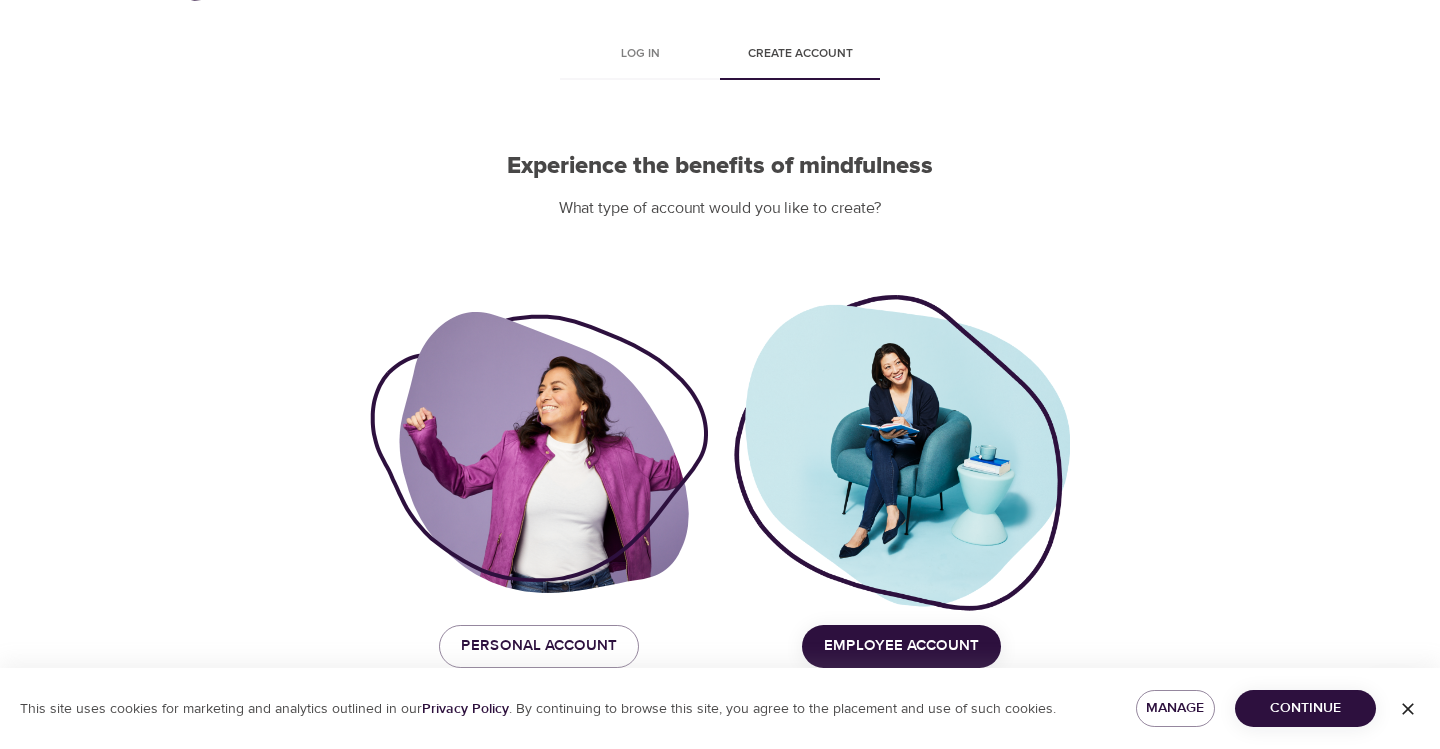 scroll, scrollTop: 91, scrollLeft: 0, axis: vertical 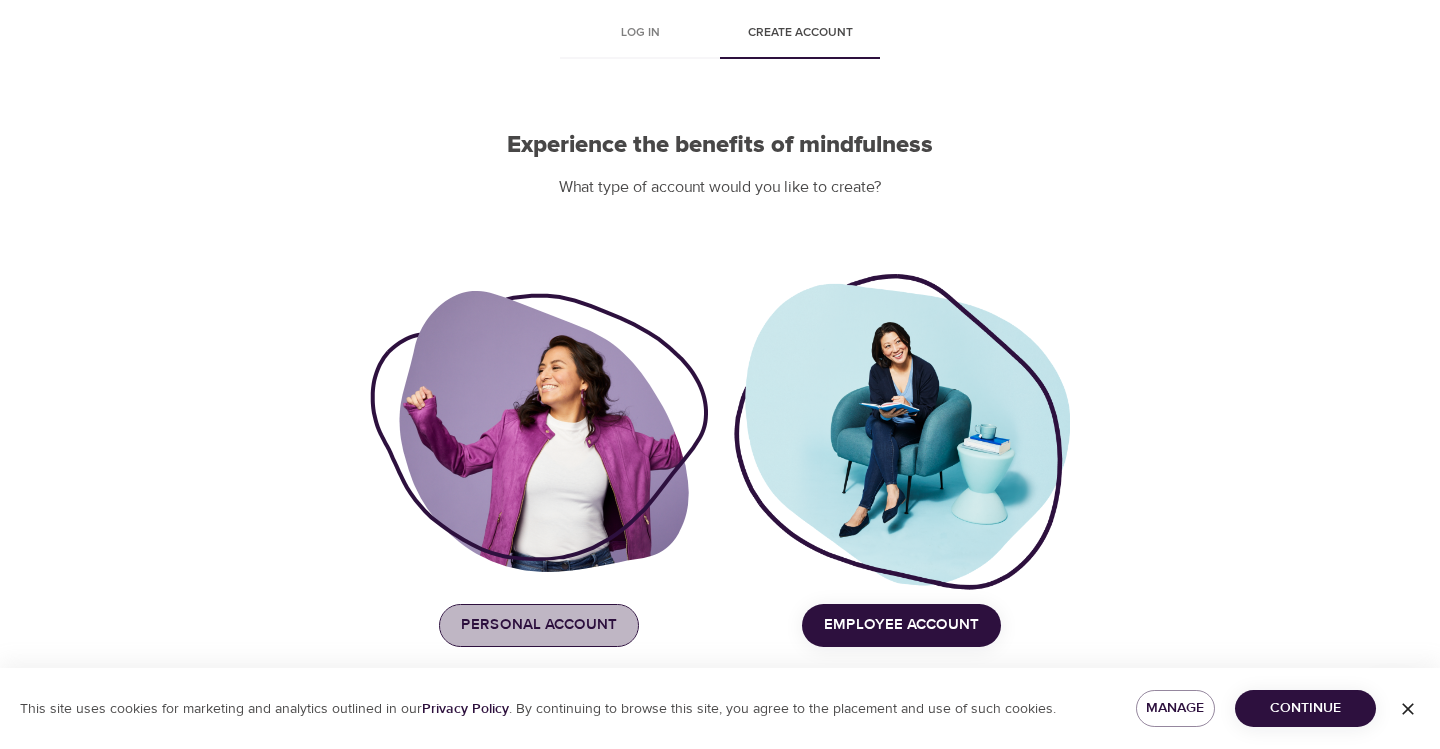 click on "Personal Account" at bounding box center (539, 625) 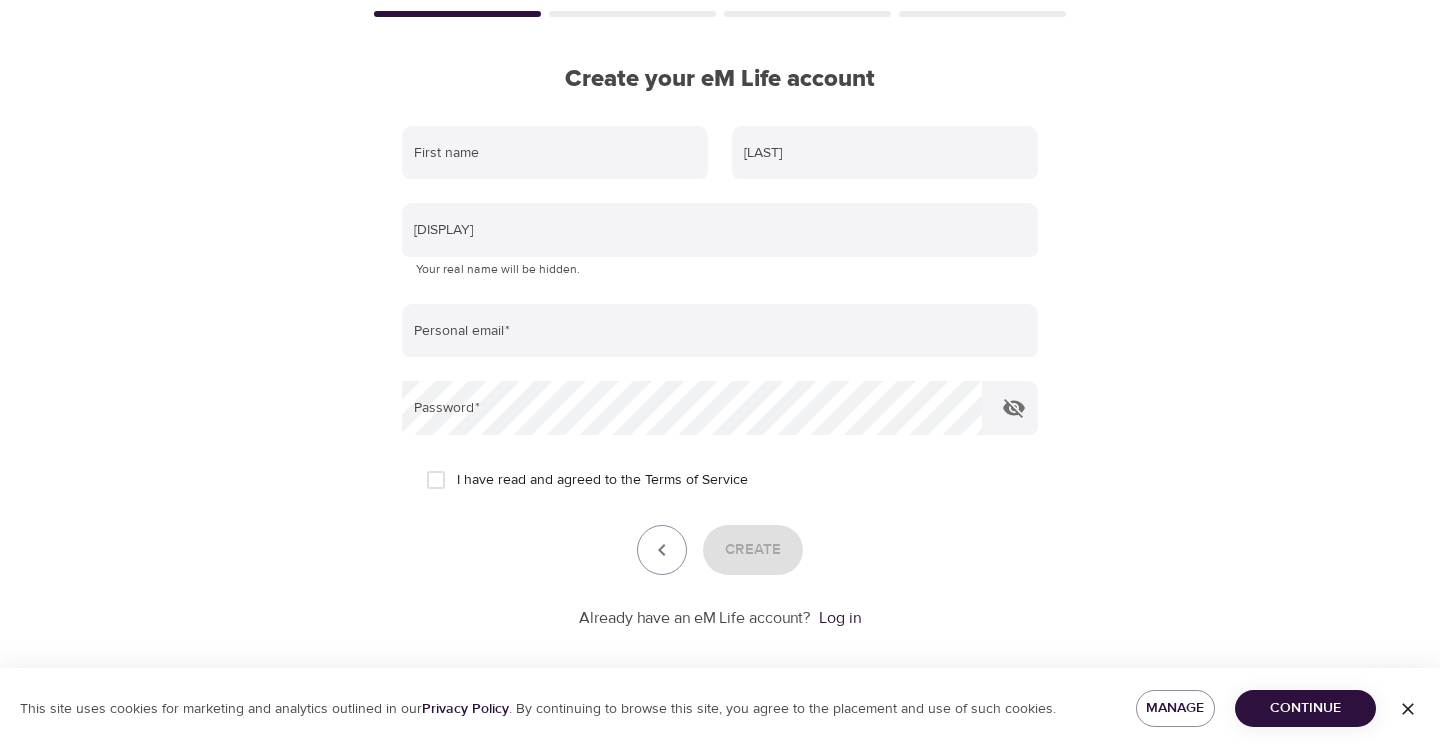 scroll, scrollTop: 141, scrollLeft: 0, axis: vertical 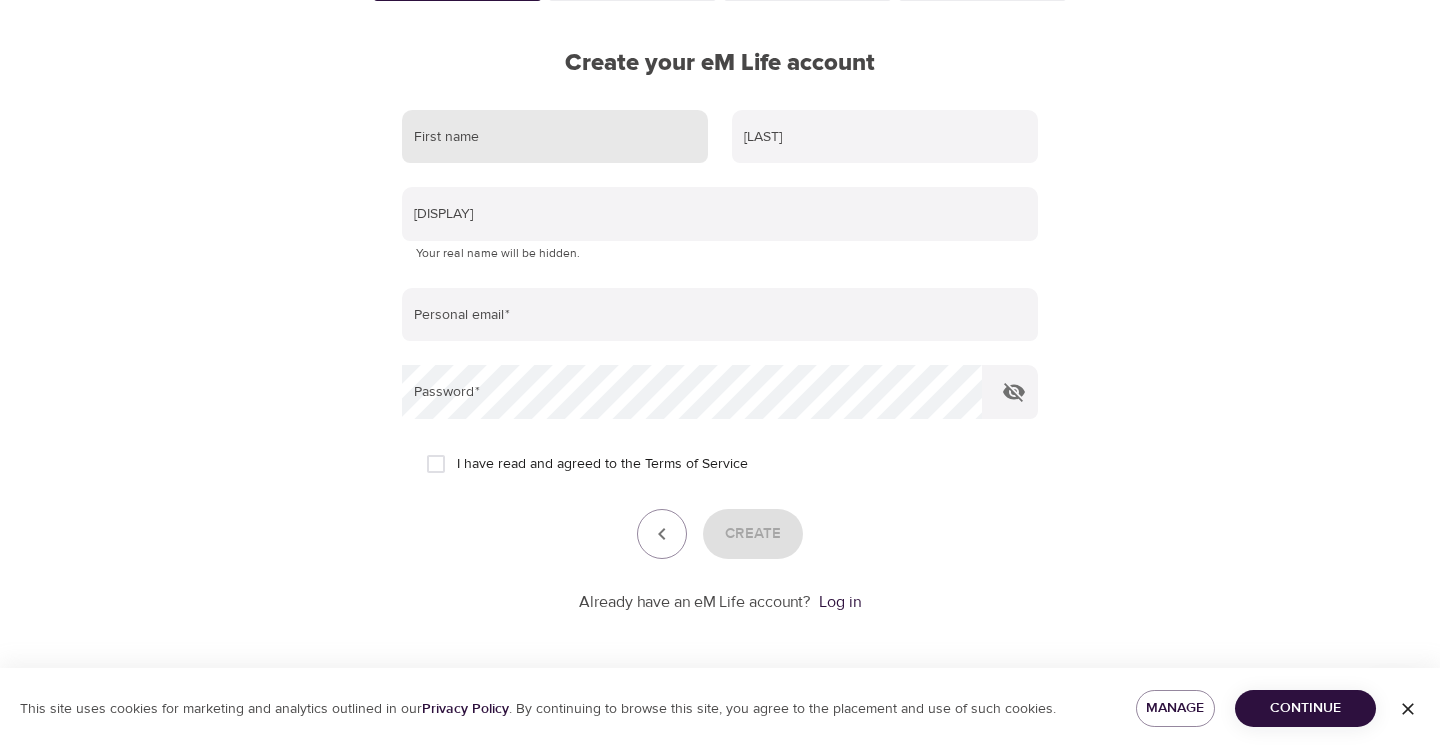 click at bounding box center [555, 137] 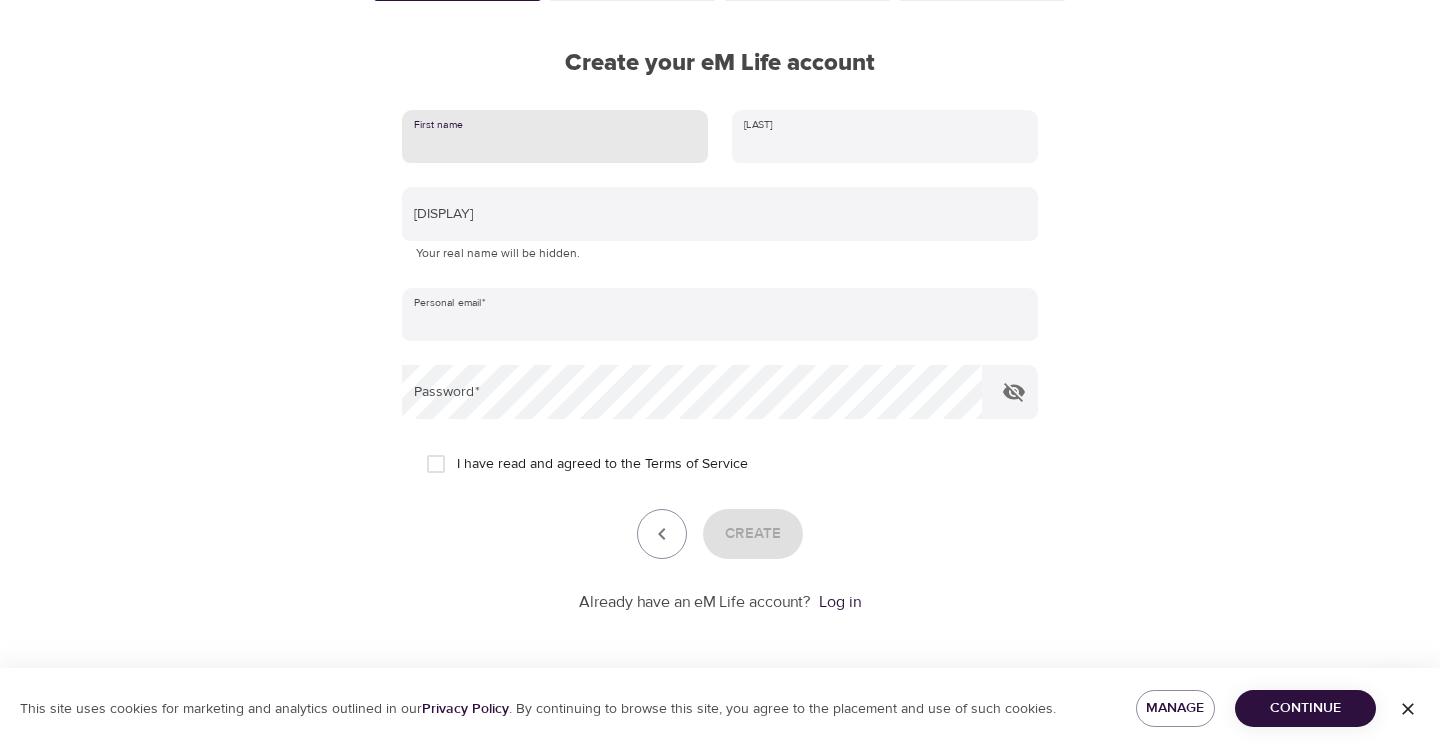 type on "Vigi" 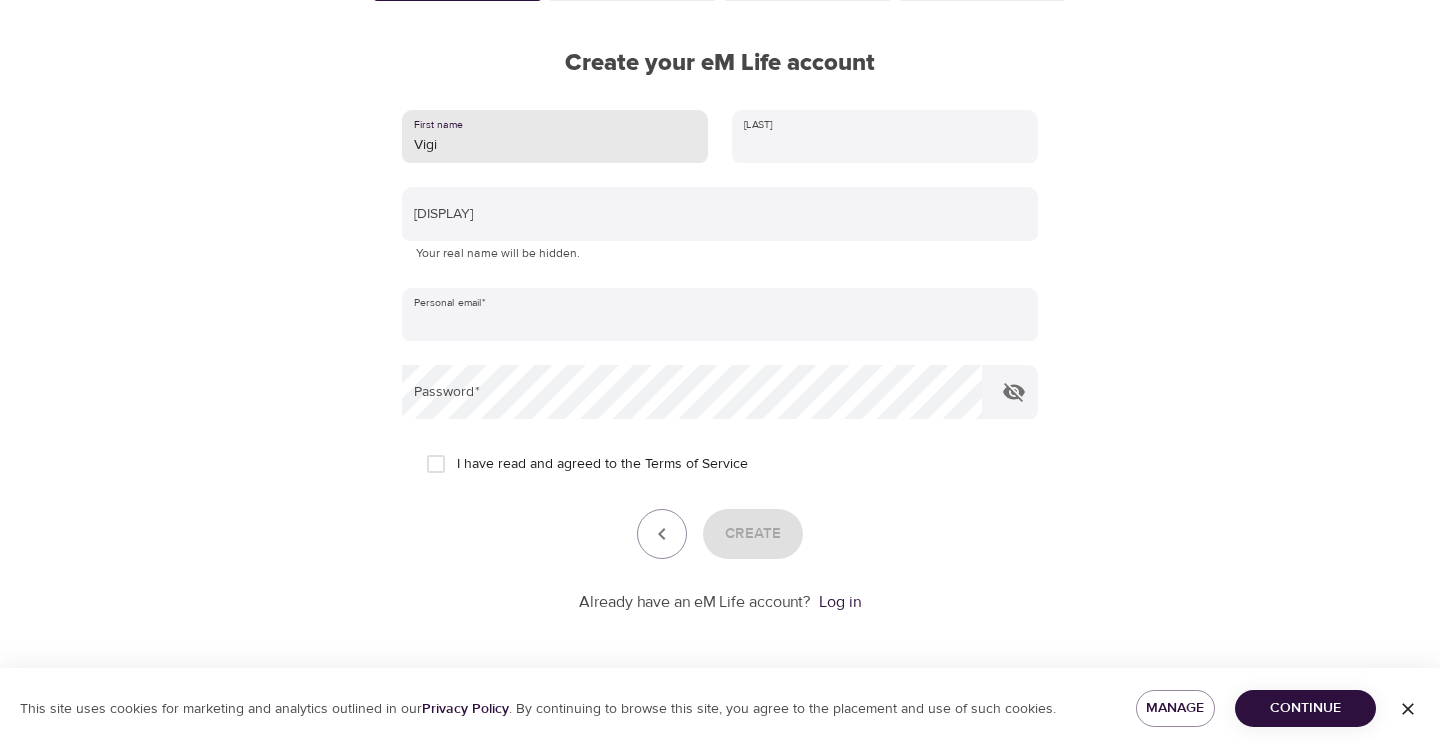 type on "Kuruvilla" 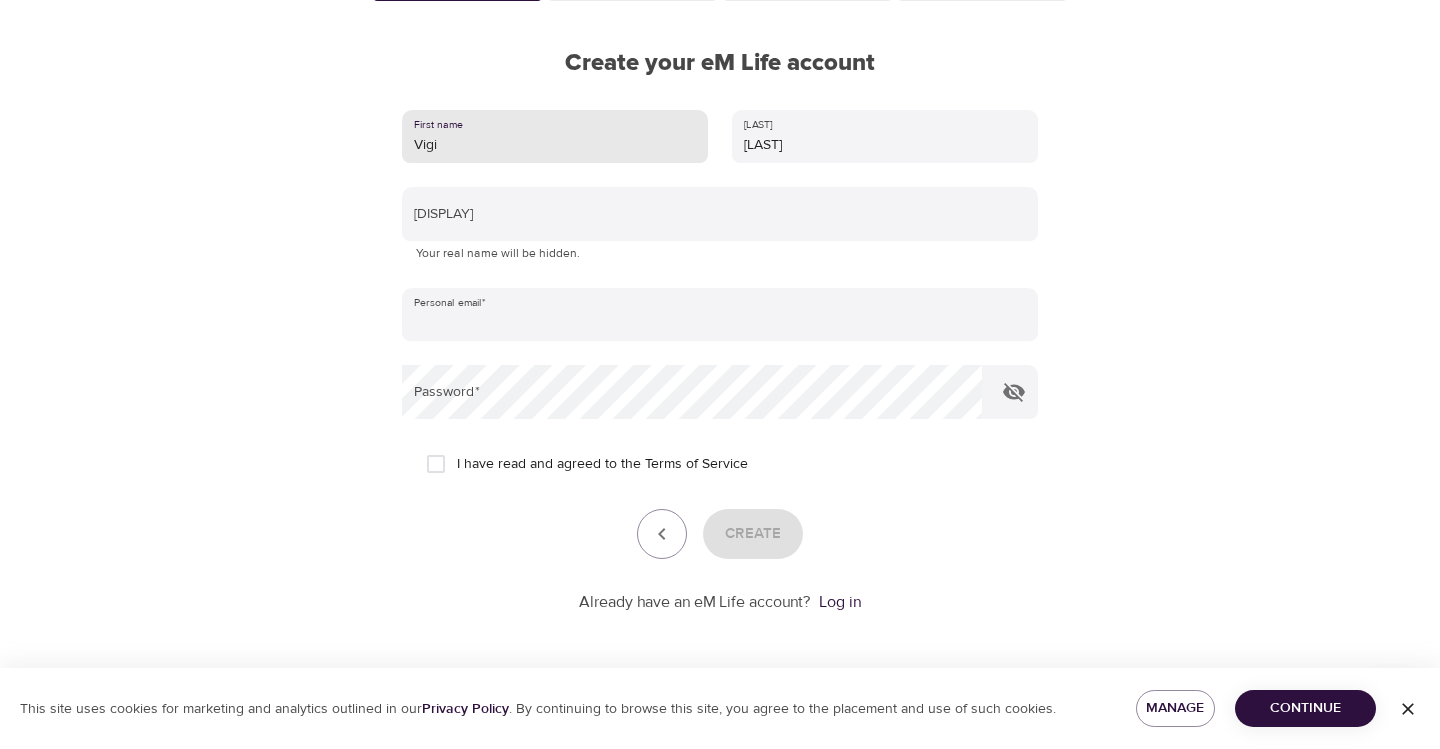 type on "[EMAIL]" 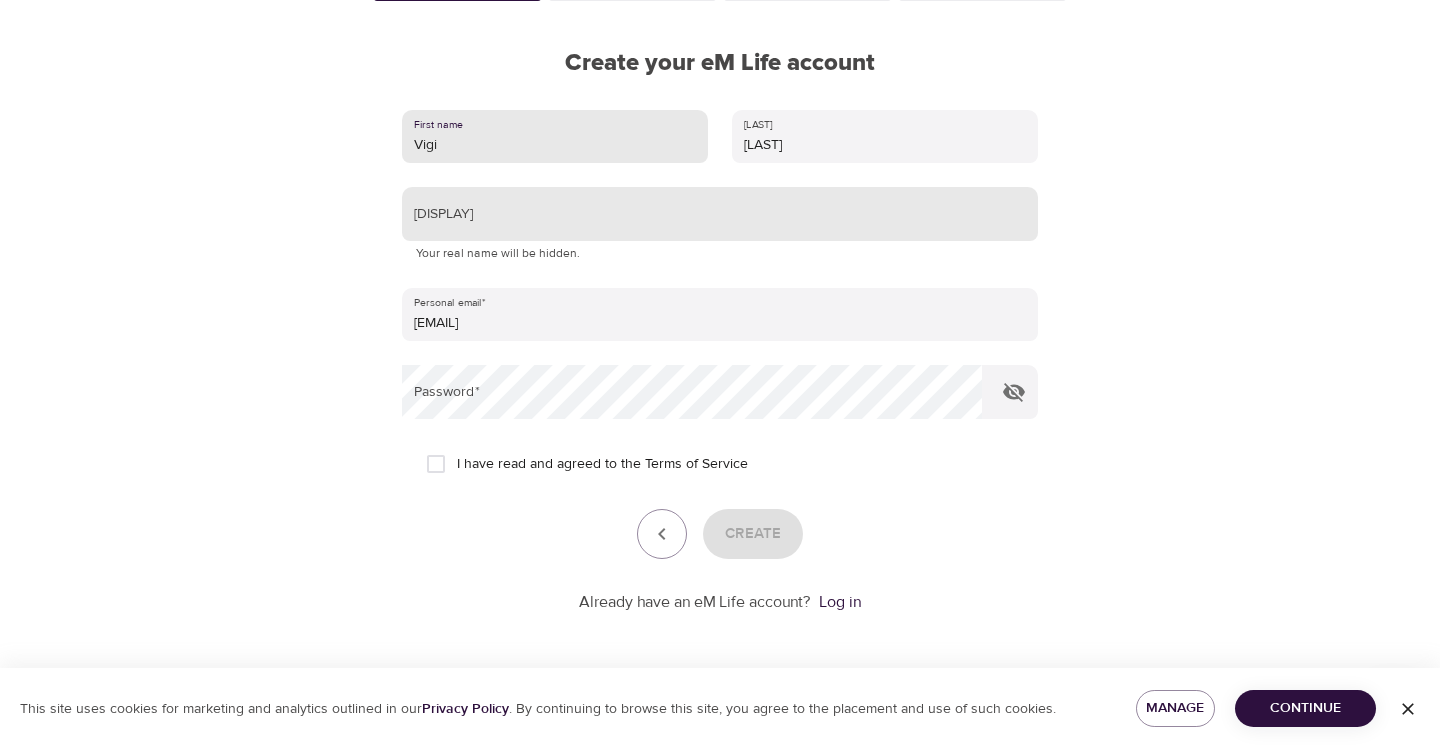 click at bounding box center [720, 214] 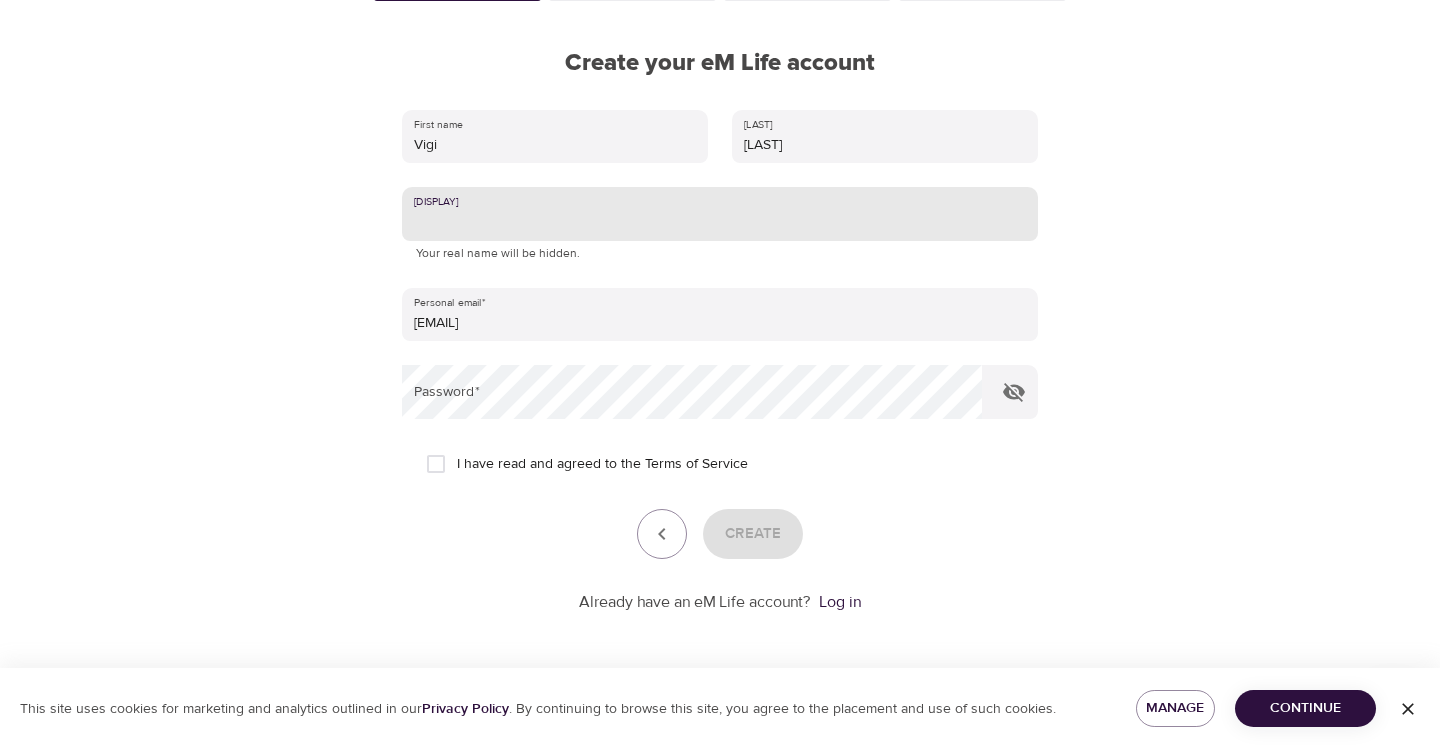 click at bounding box center [720, 214] 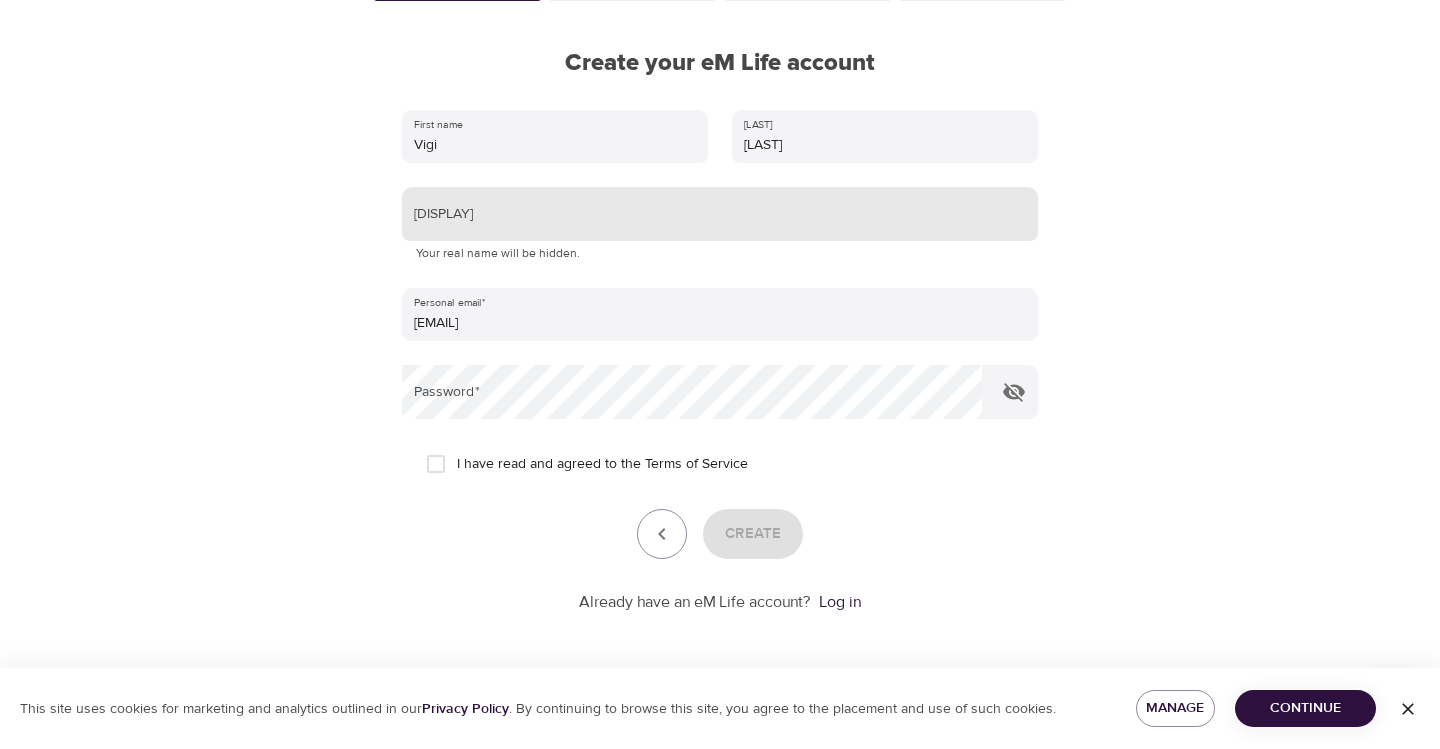 click at bounding box center [720, 214] 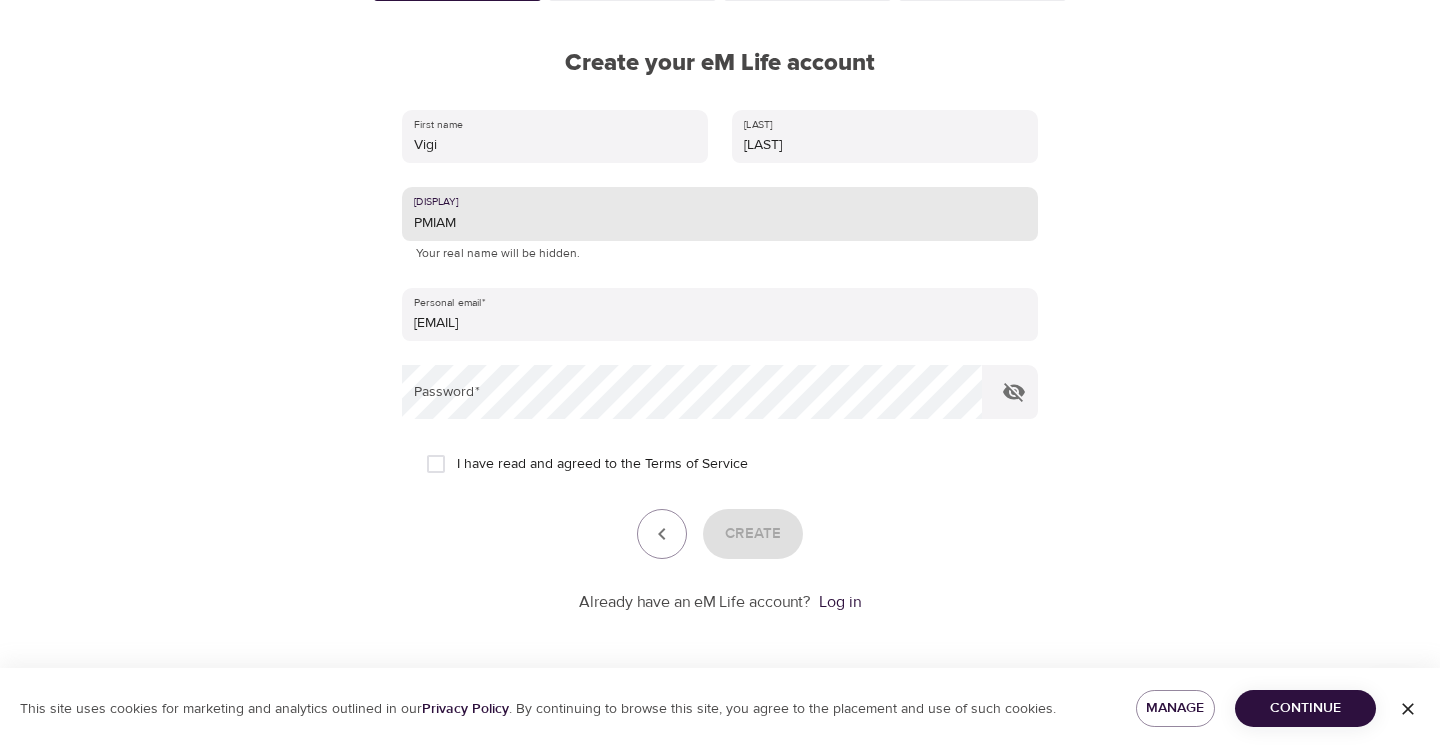 type on "PMIAM" 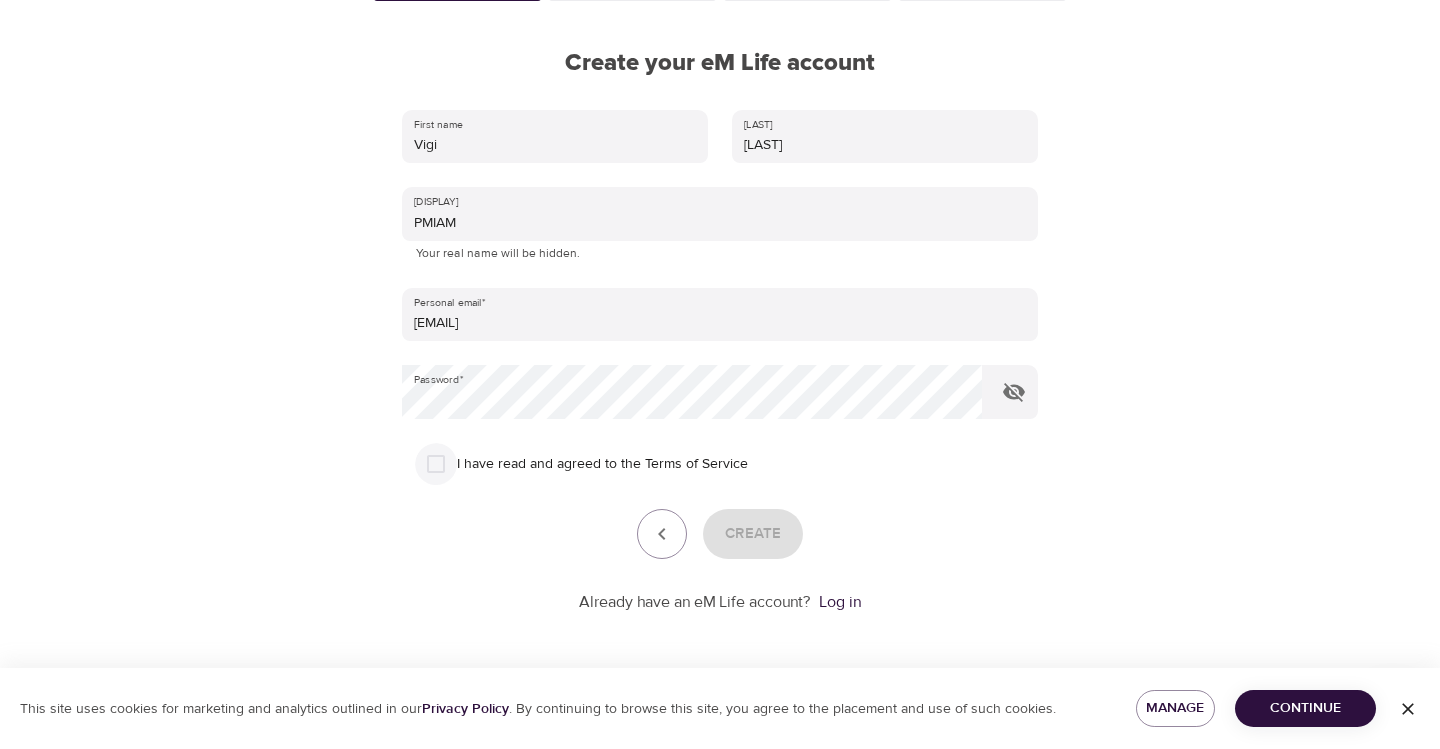 click on "I have read and agreed to the    Terms of Service" at bounding box center [436, 464] 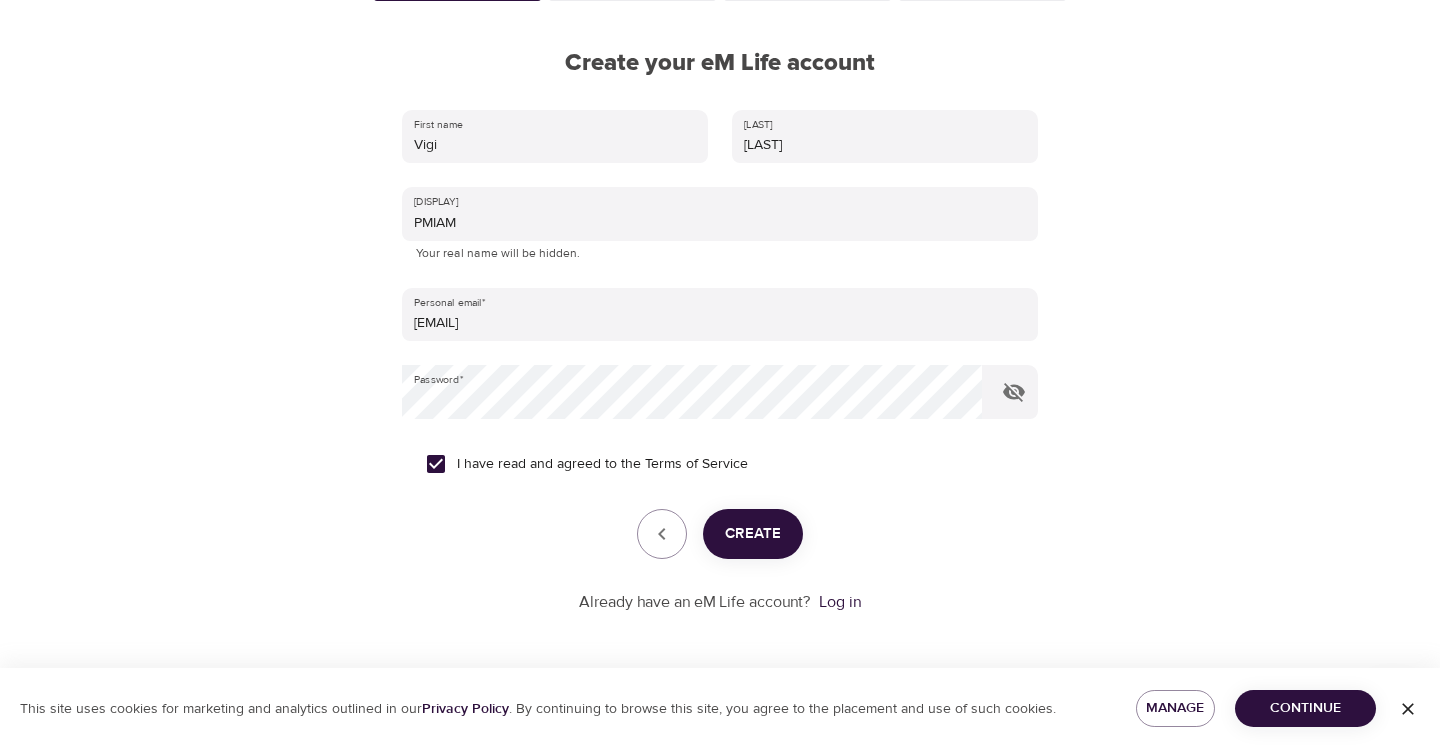 click on "Create" at bounding box center [753, 534] 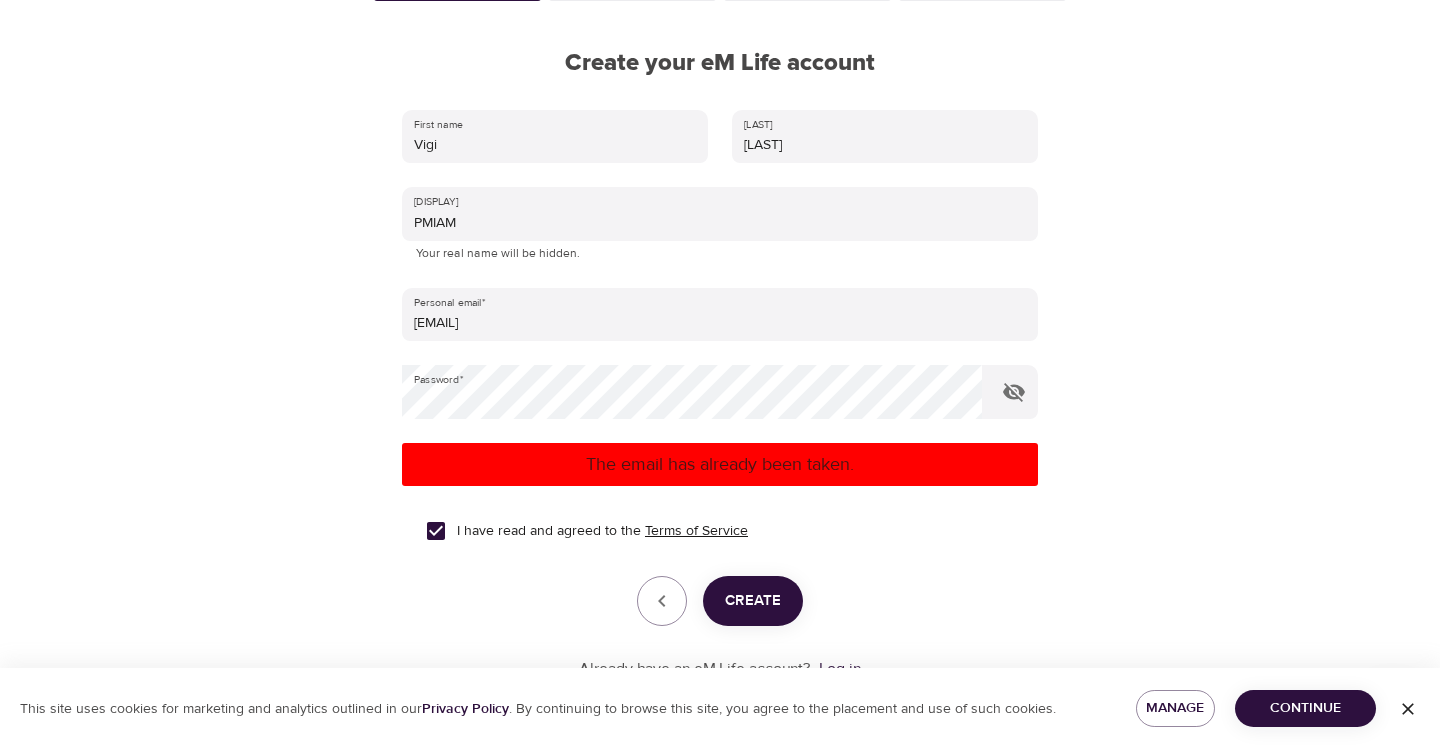 scroll, scrollTop: 125, scrollLeft: 0, axis: vertical 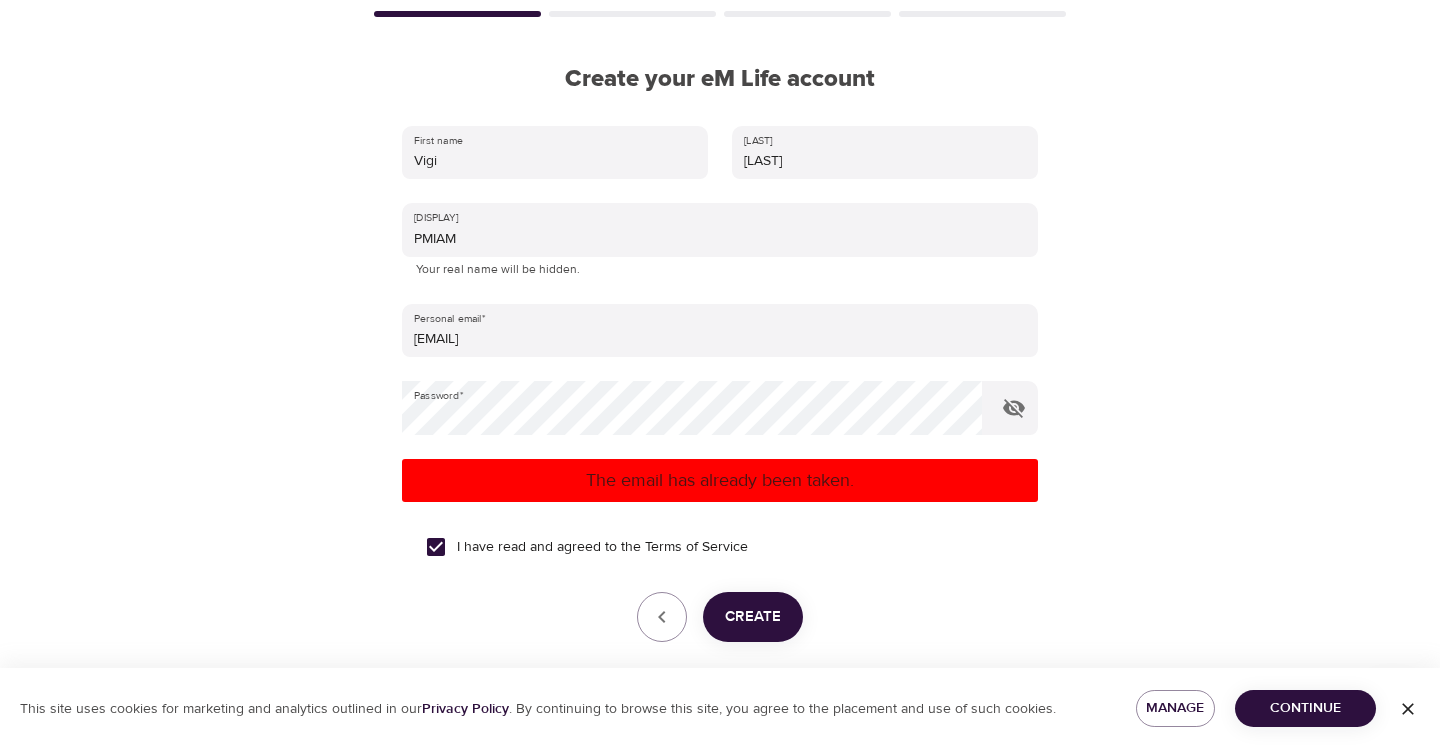click on "Continue" at bounding box center (1305, 708) 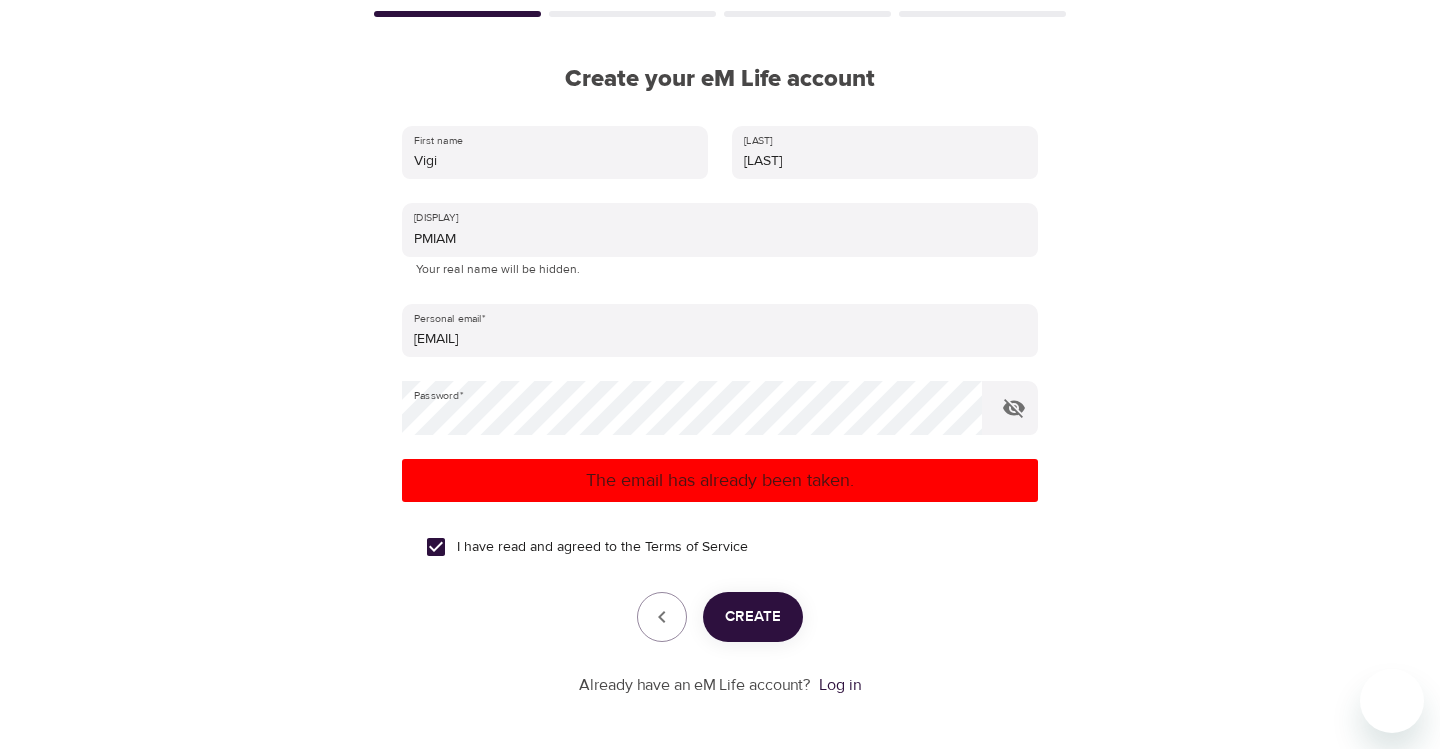 scroll, scrollTop: 0, scrollLeft: 0, axis: both 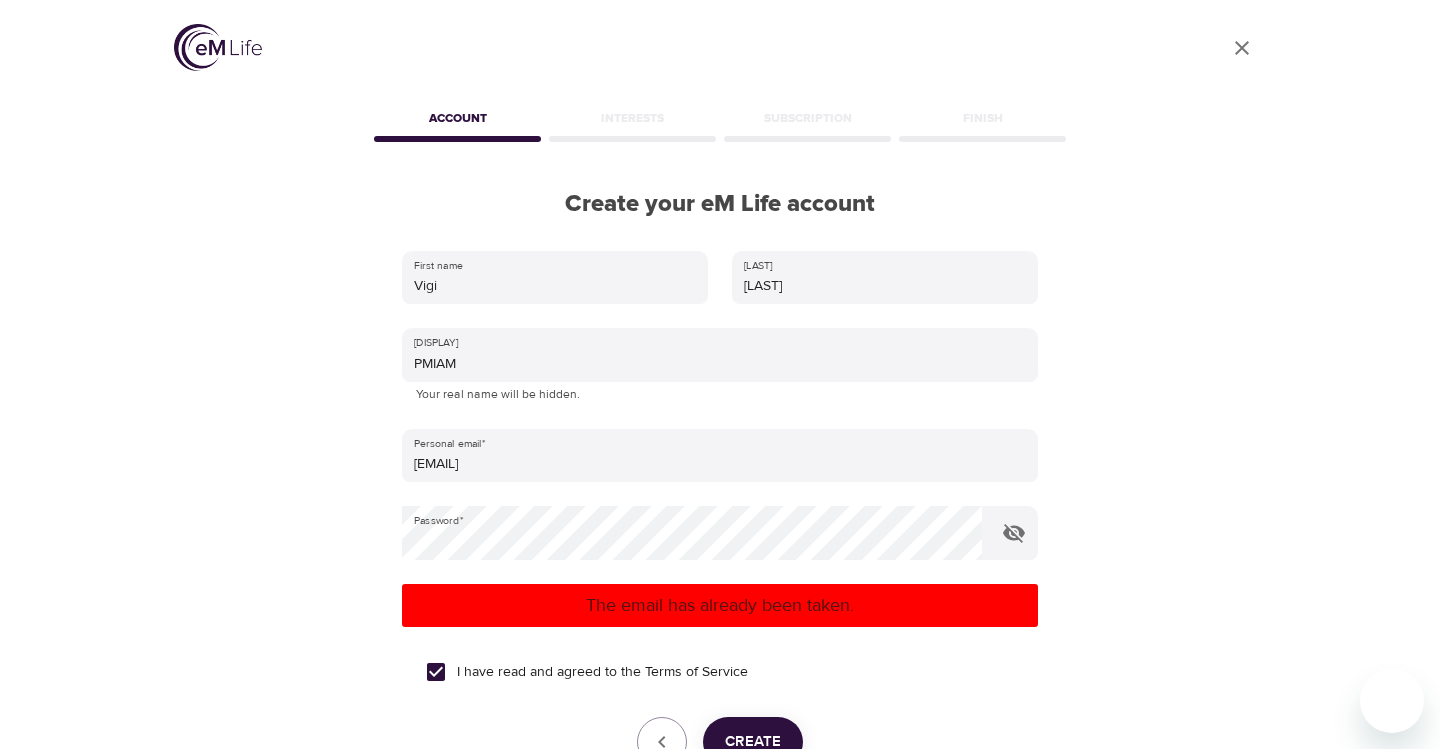 click at bounding box center (218, 47) 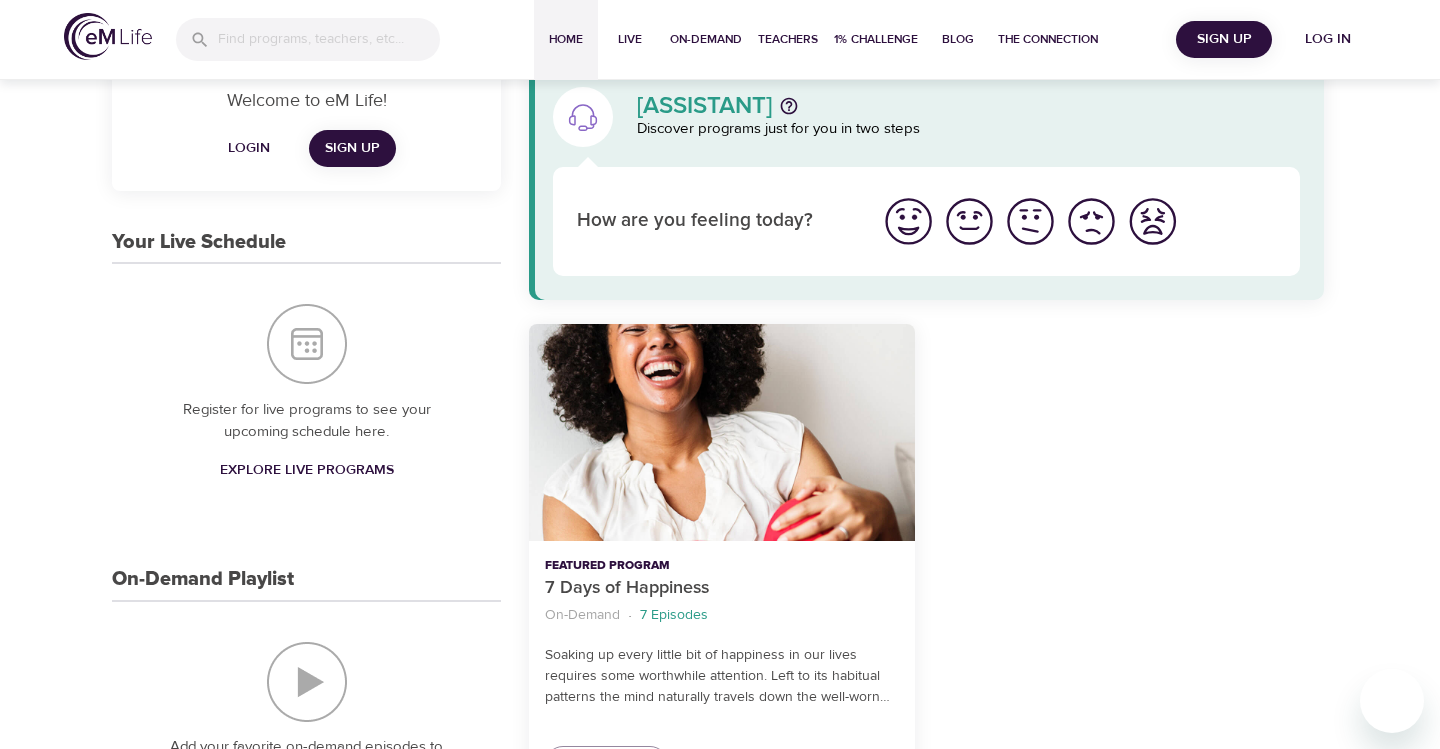 scroll, scrollTop: 0, scrollLeft: 0, axis: both 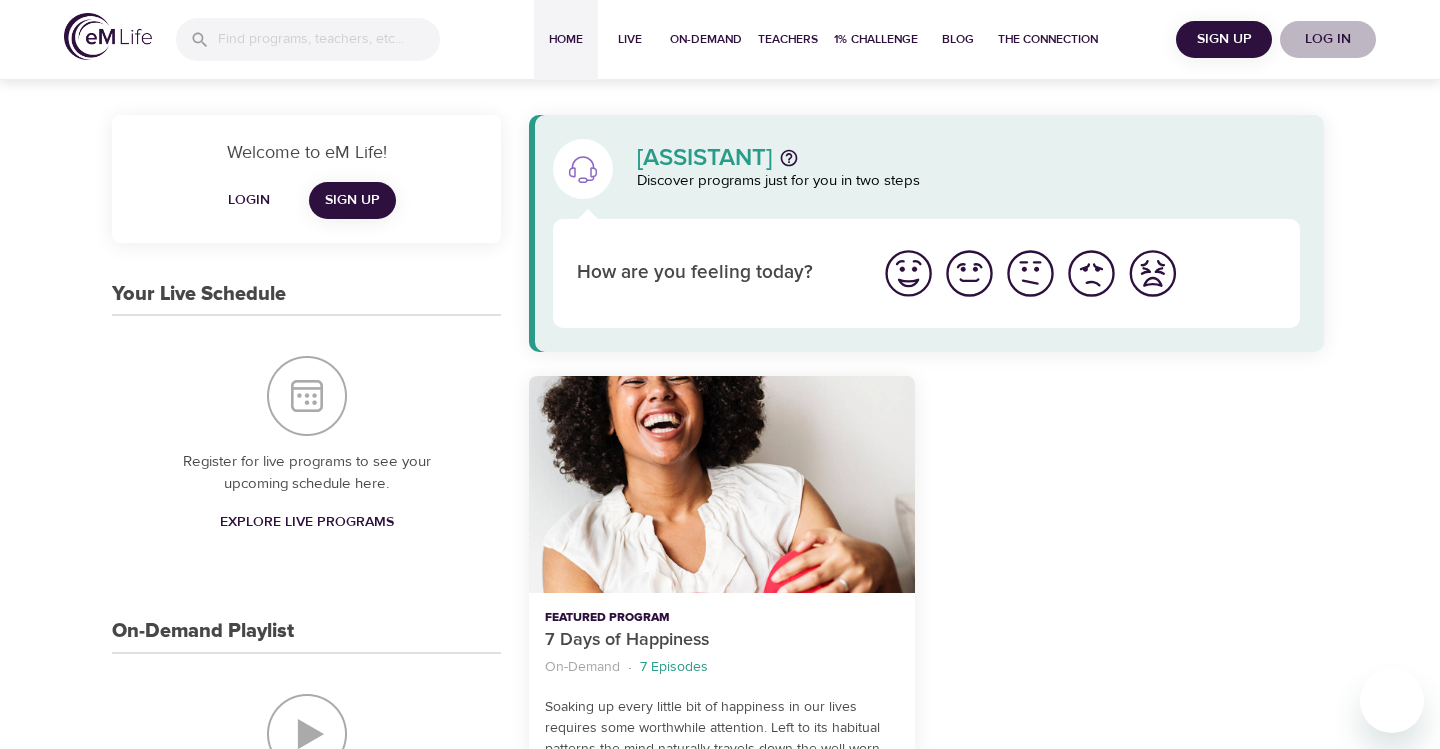 click on "Log in" at bounding box center (1328, 39) 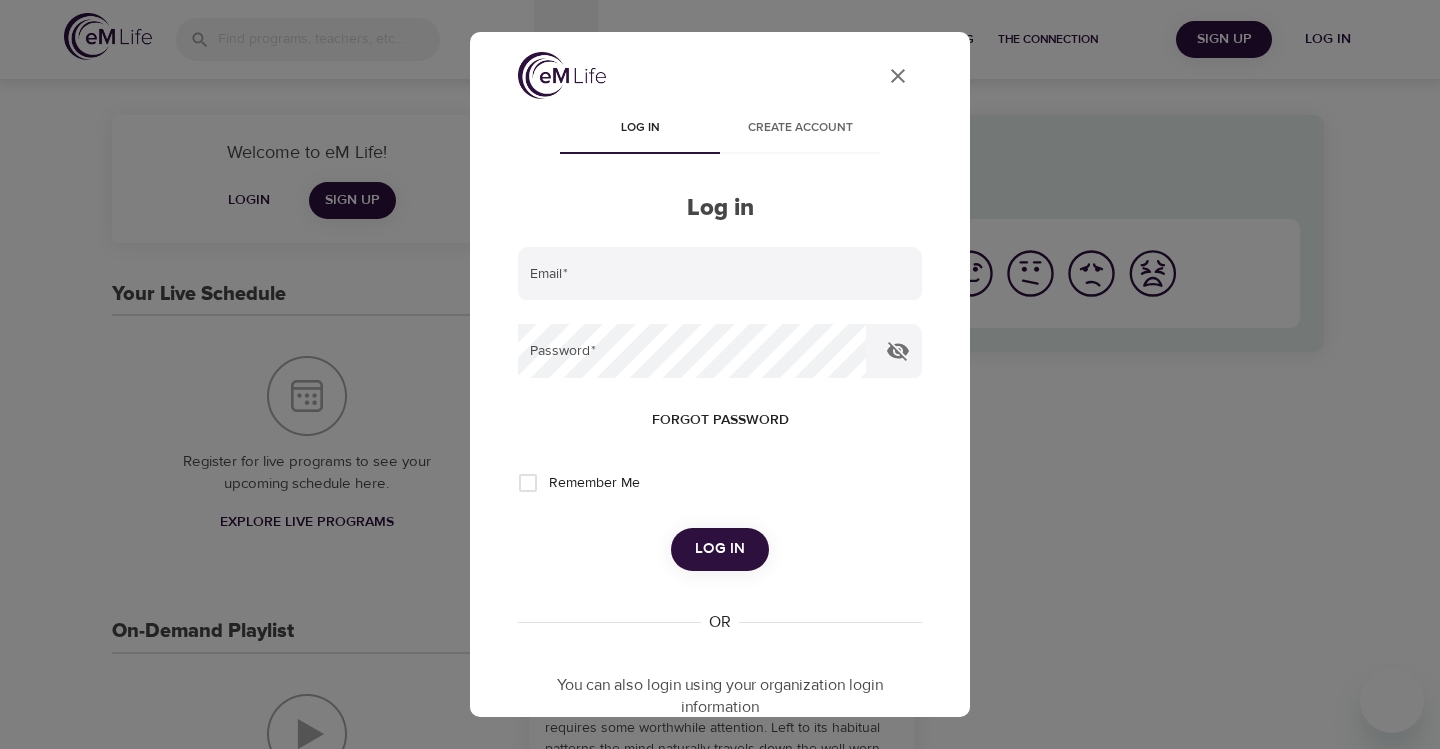click on "Forgot password" at bounding box center [720, 420] 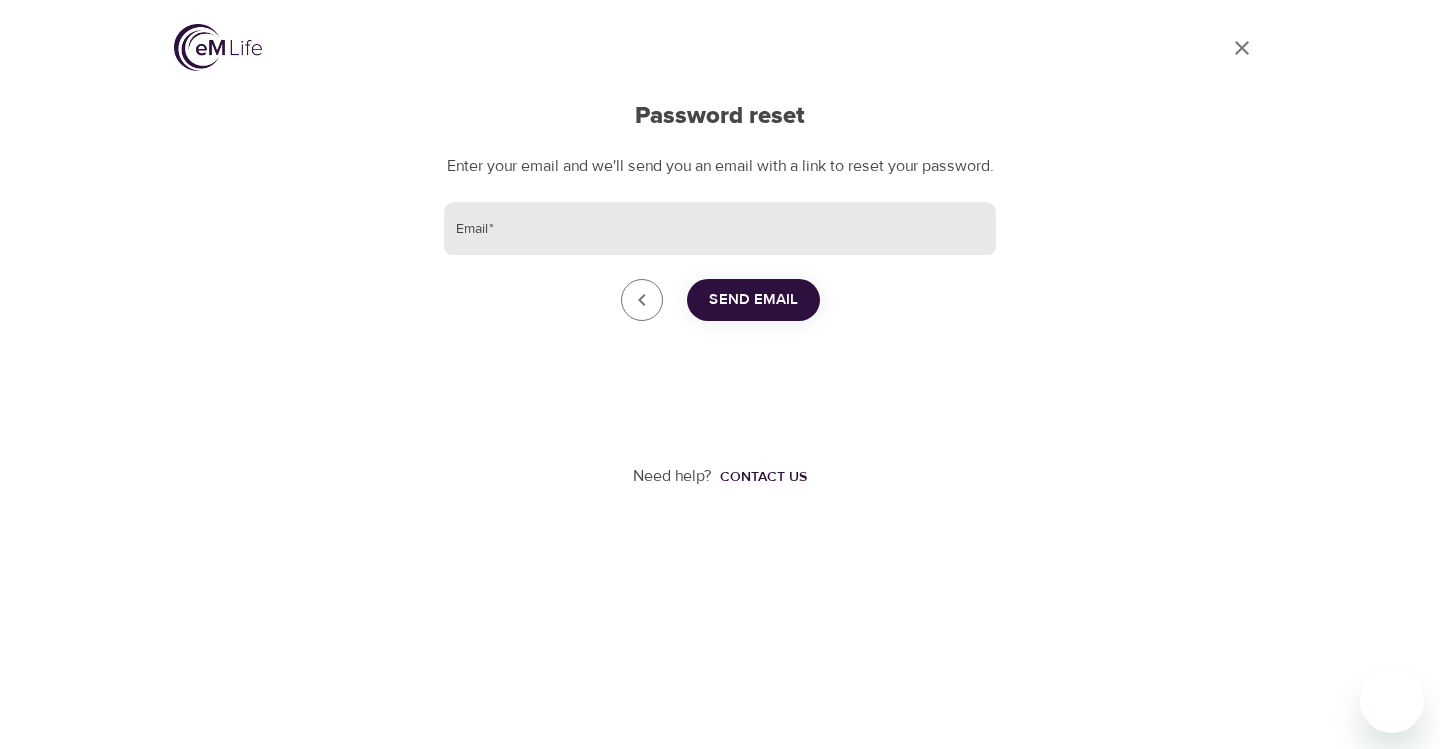 click on "Email   *" at bounding box center (720, 229) 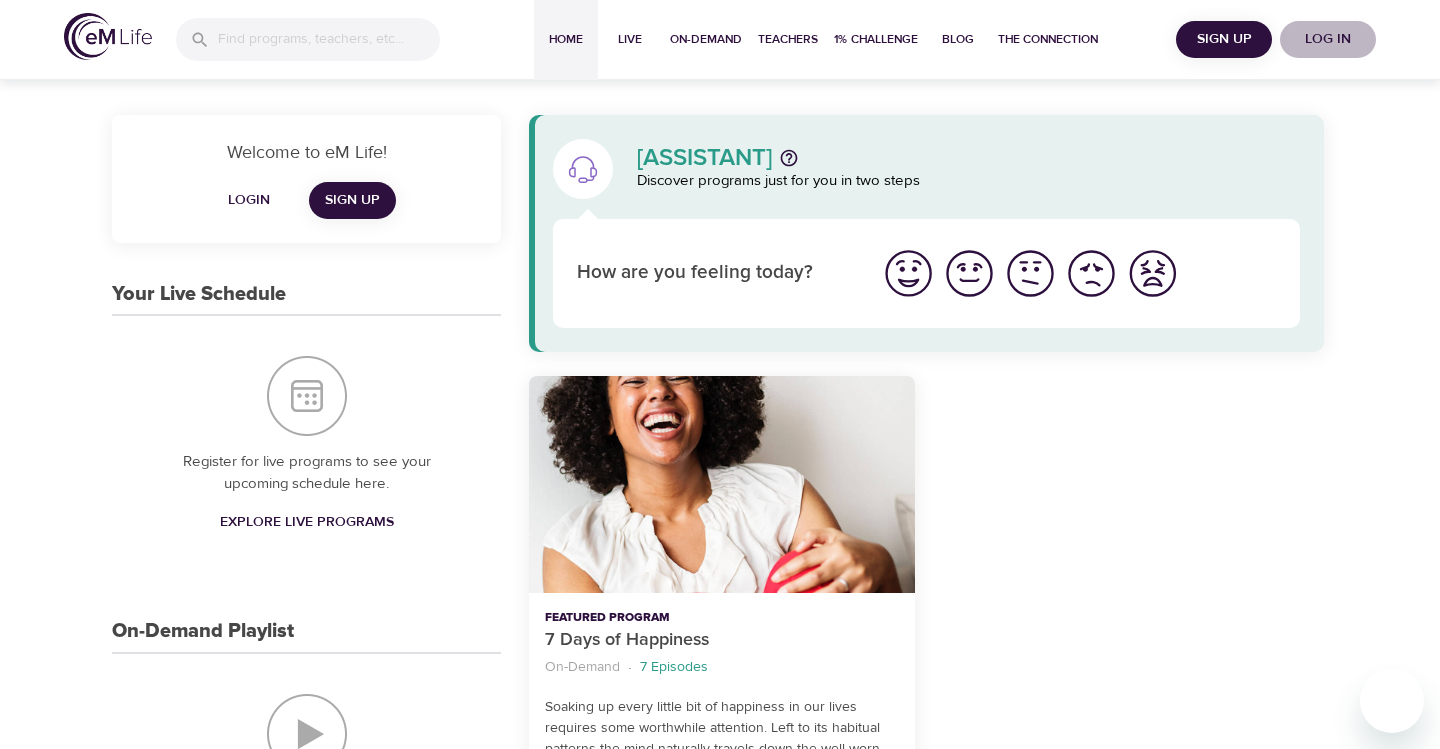 click on "Log in" at bounding box center (1328, 39) 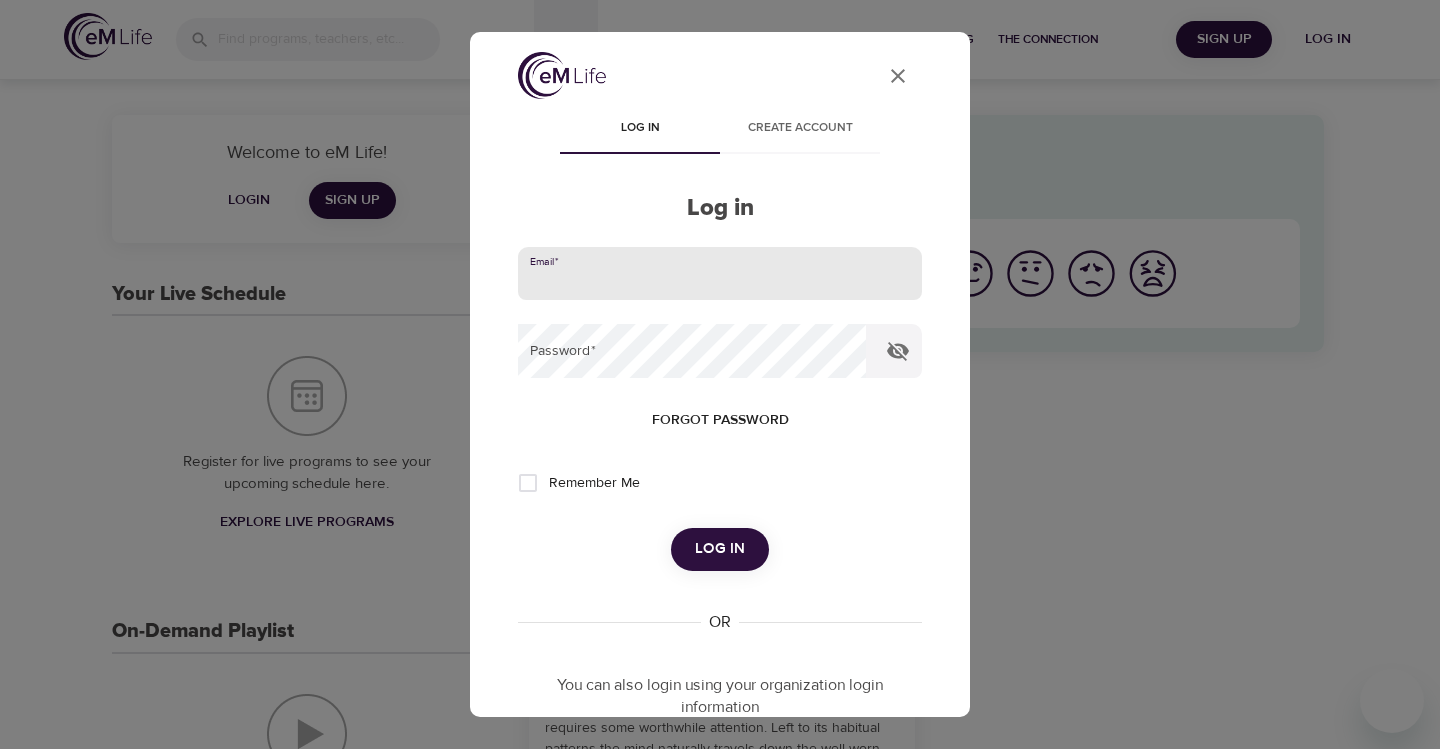 click at bounding box center [720, 274] 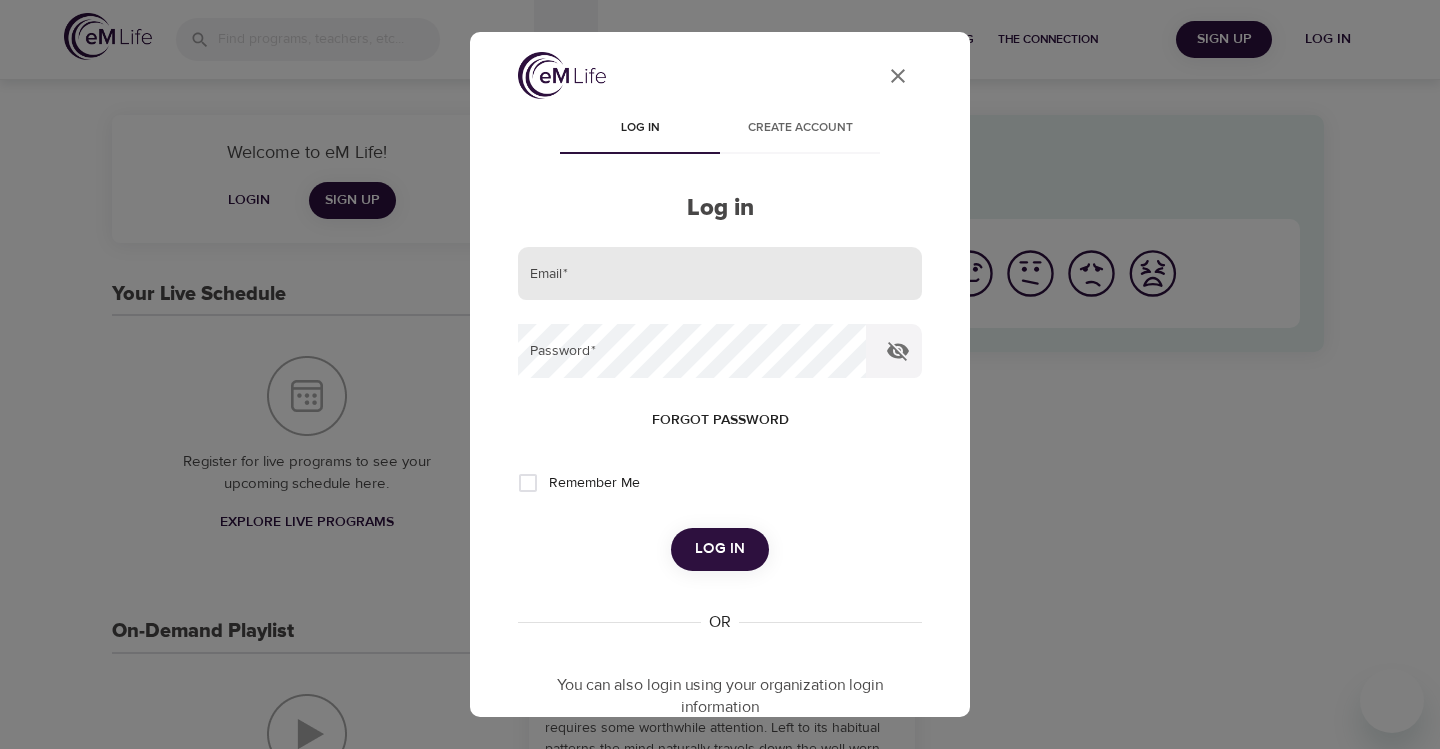 type on "[EMAIL]" 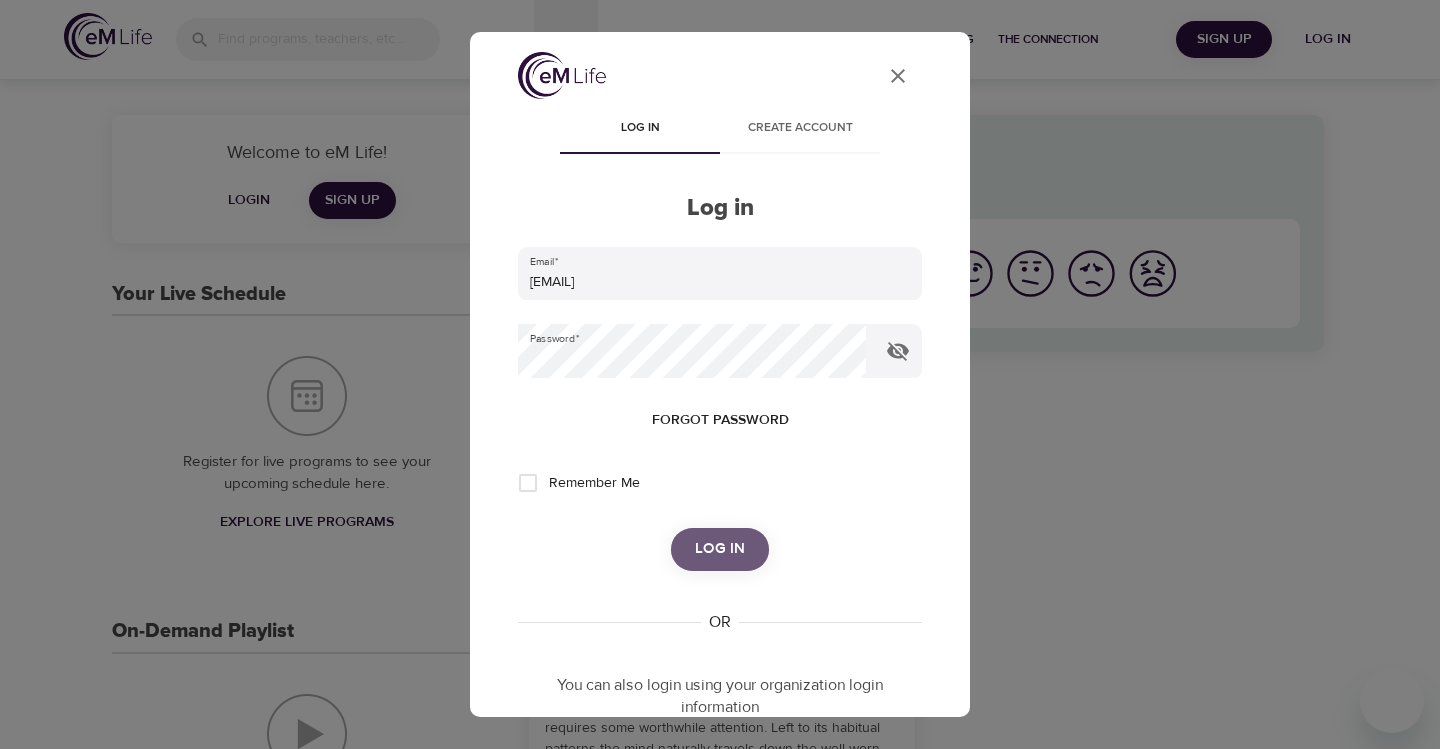 click on "Log in" at bounding box center (720, 549) 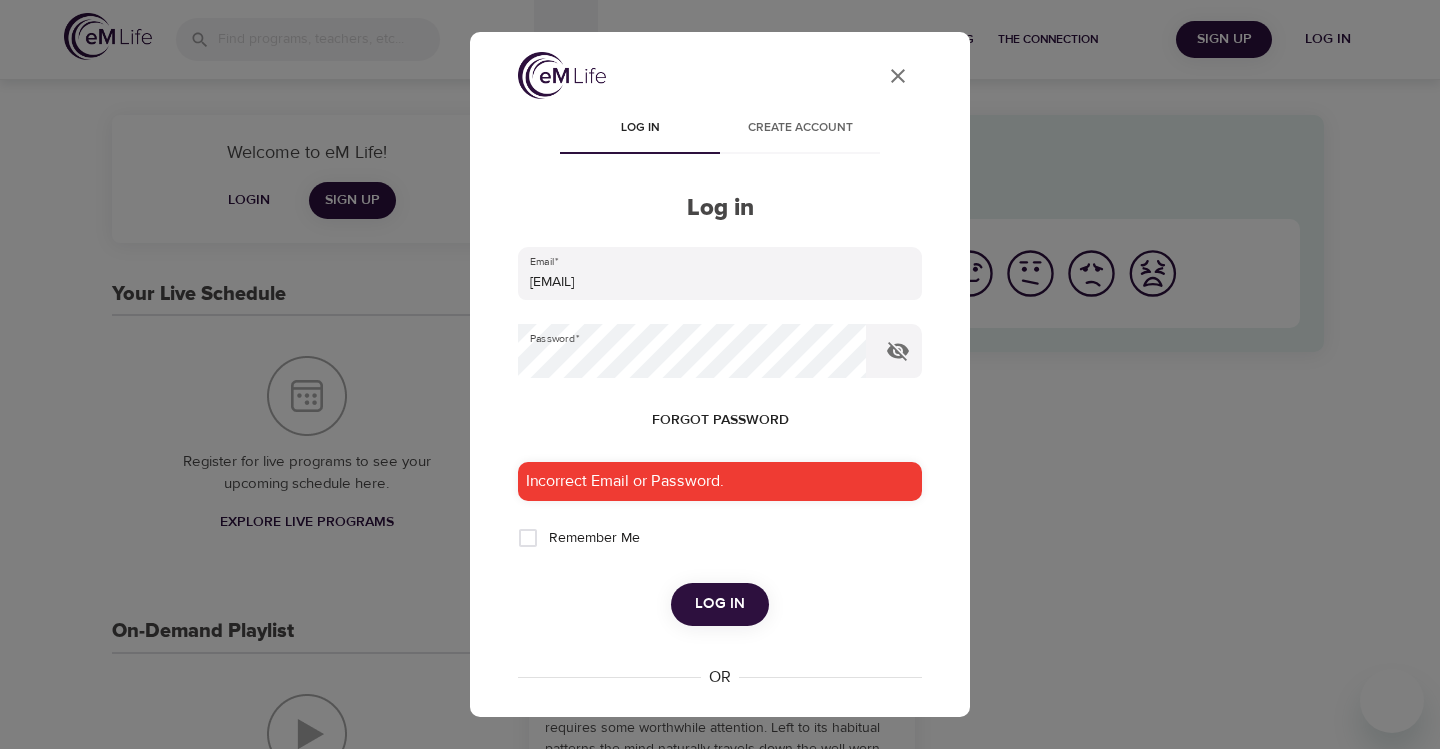 click on "Forgot password" at bounding box center (720, 420) 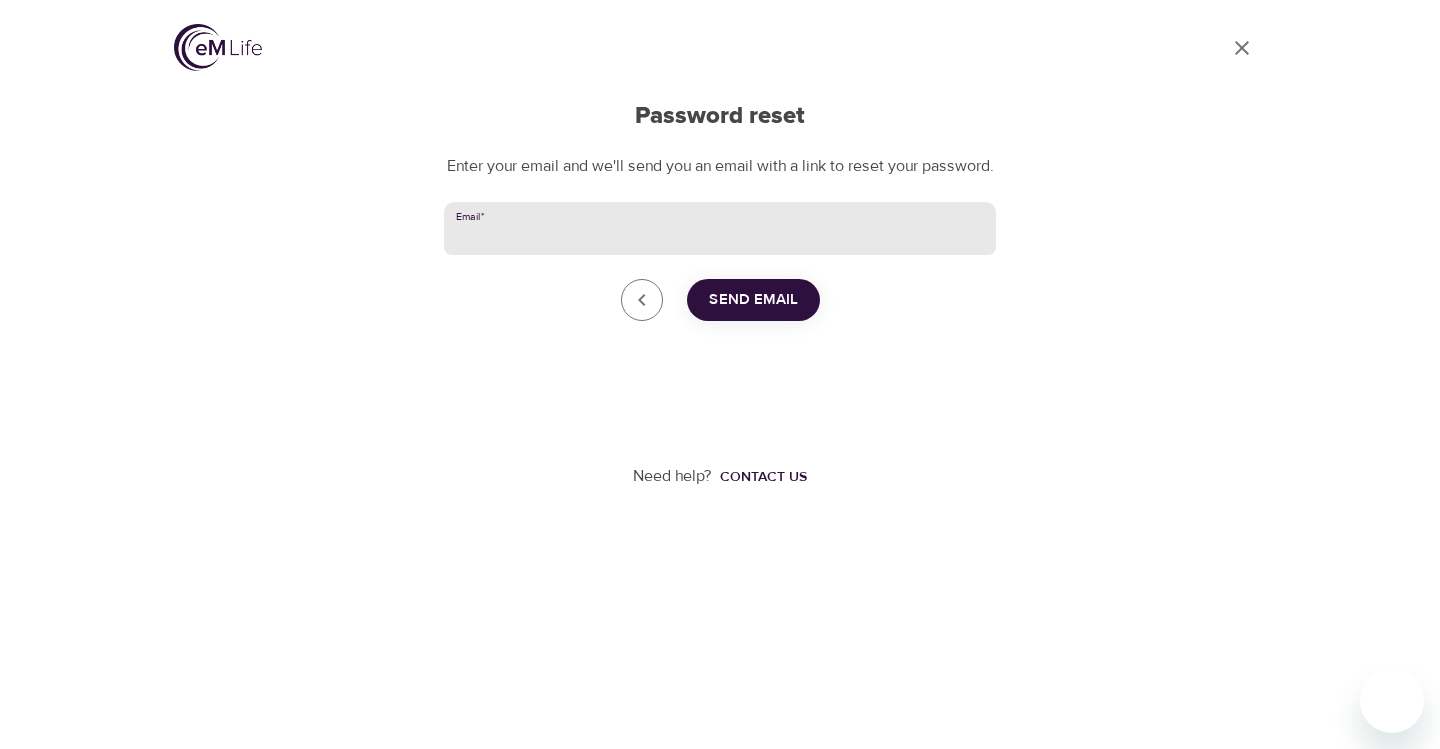 click on "Email   *" at bounding box center [720, 229] 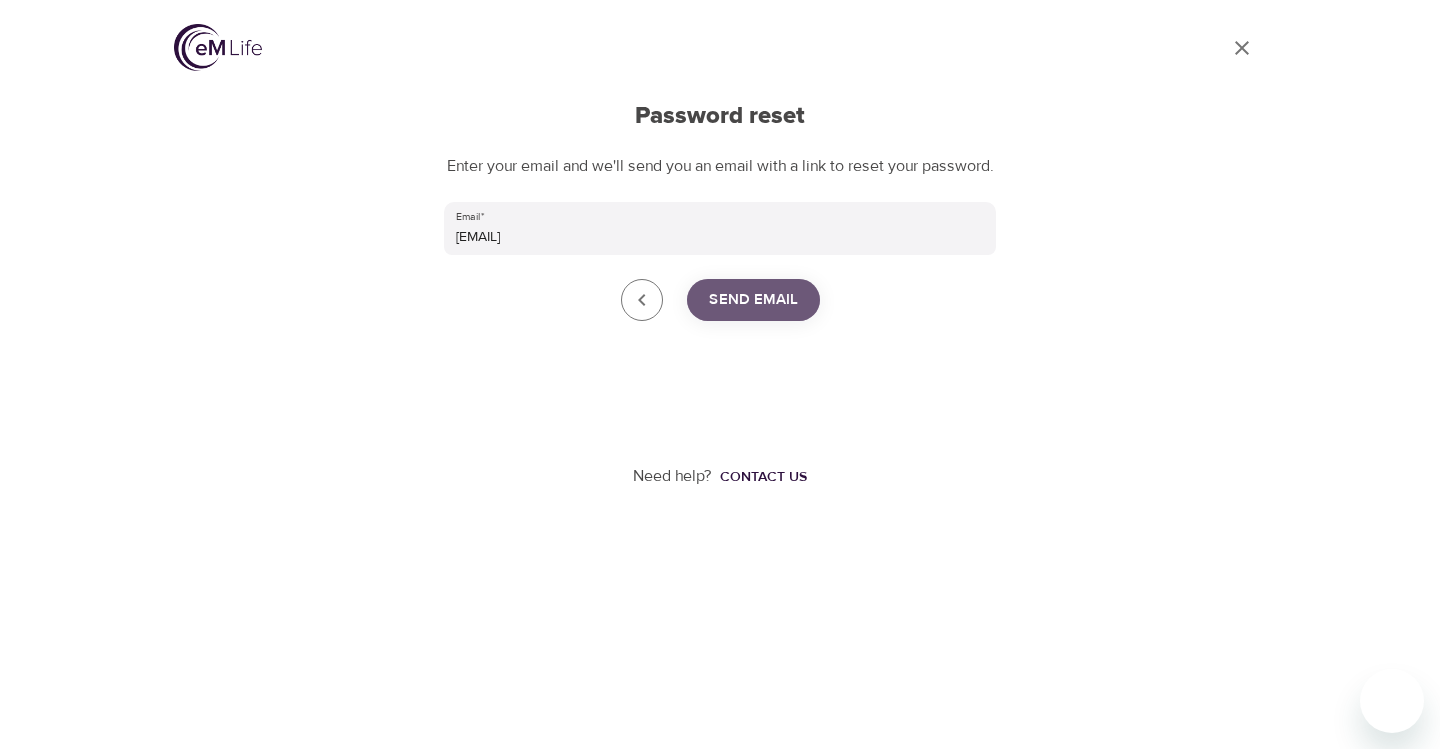 click on "Send Email" at bounding box center [753, 300] 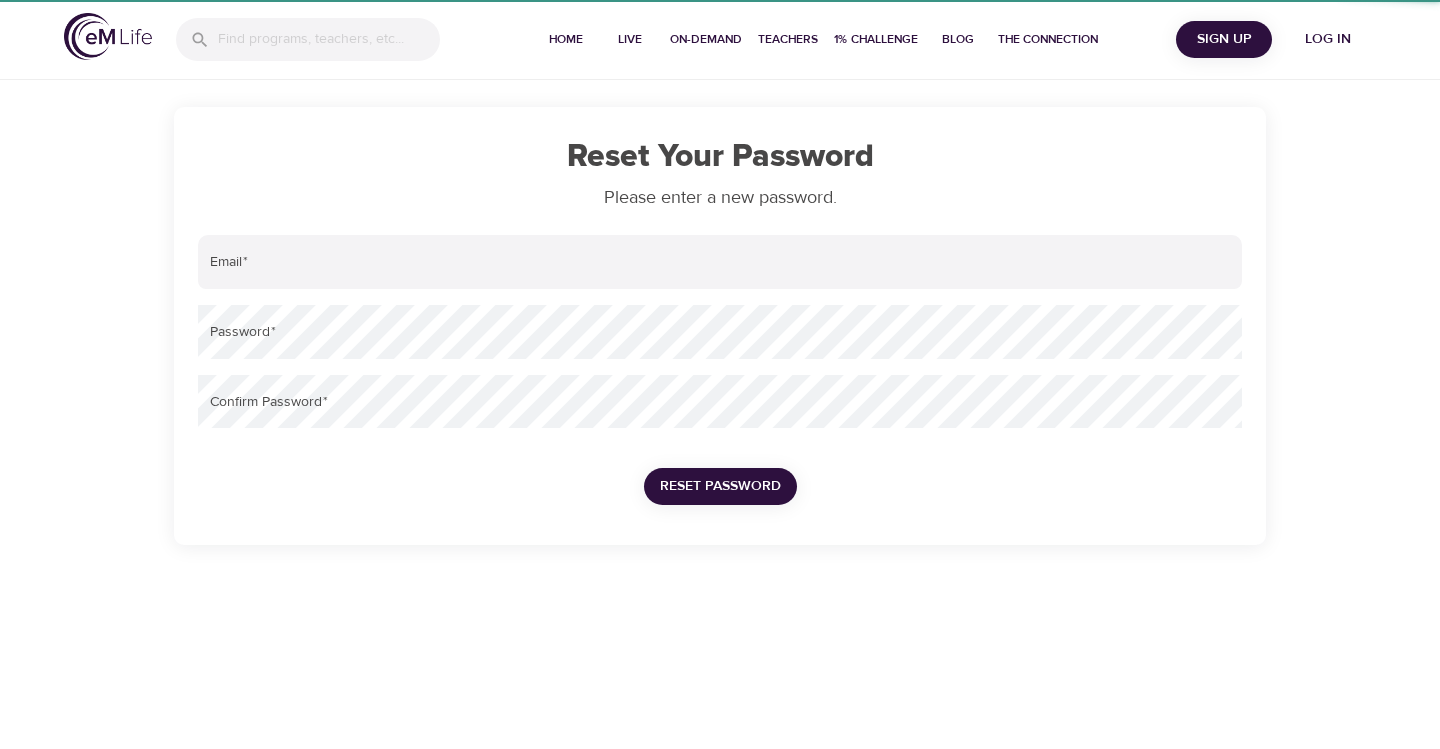 scroll, scrollTop: 0, scrollLeft: 0, axis: both 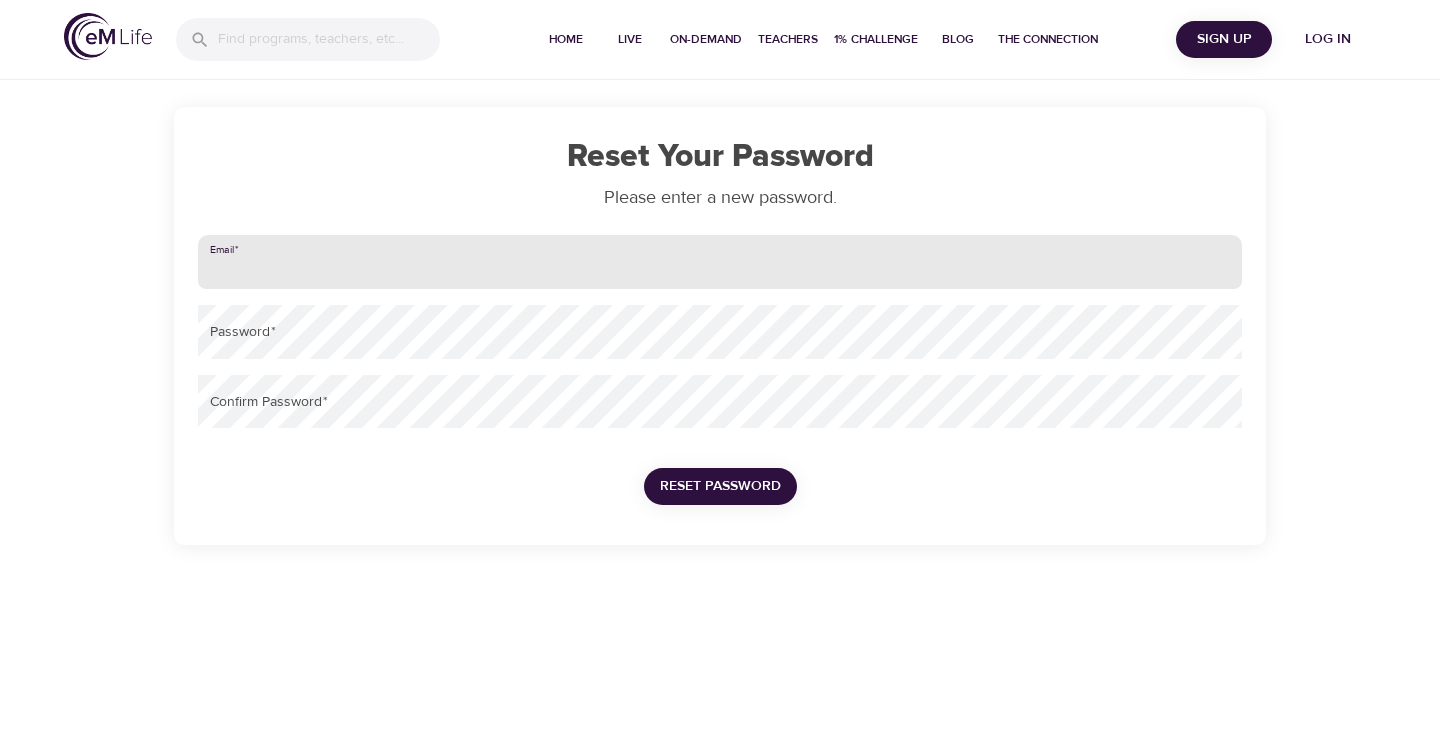 click at bounding box center [720, 262] 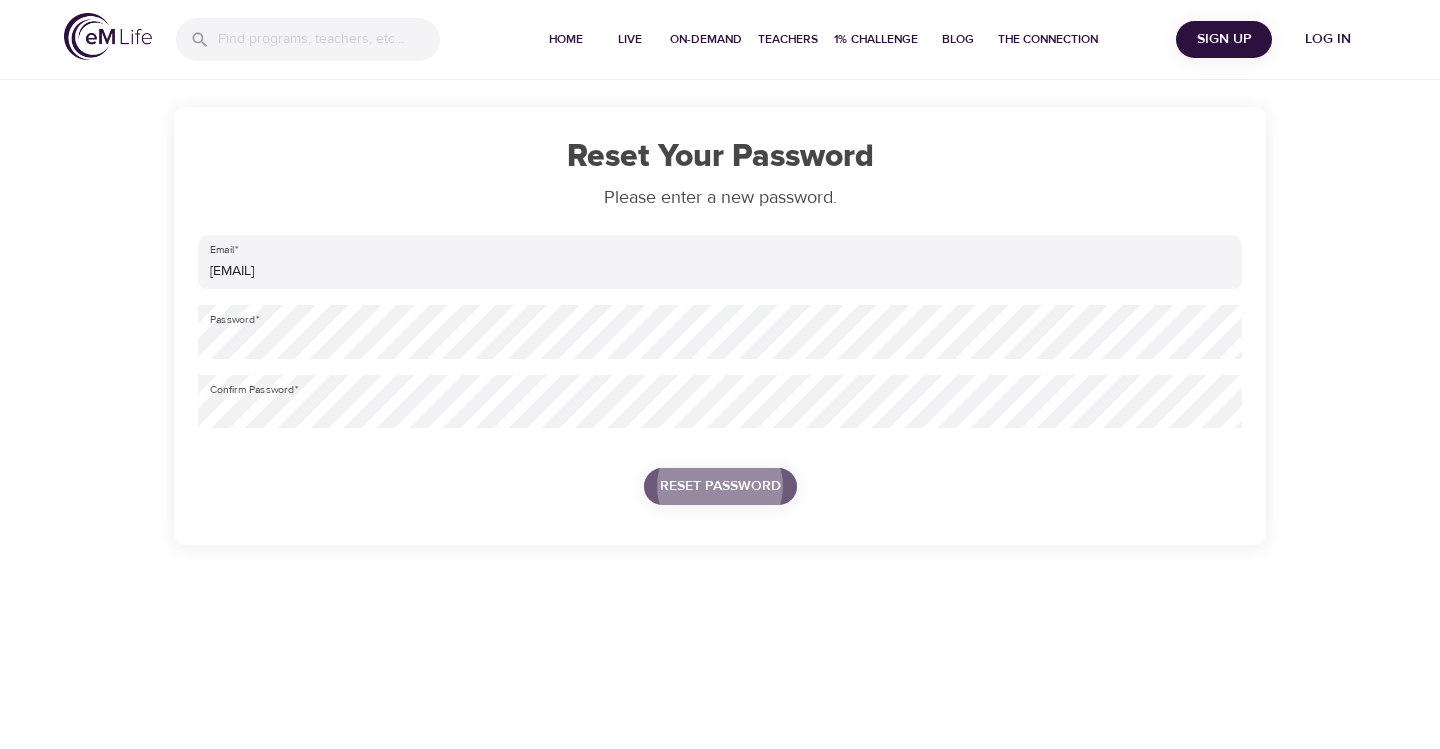 click on "Reset Password" at bounding box center (720, 486) 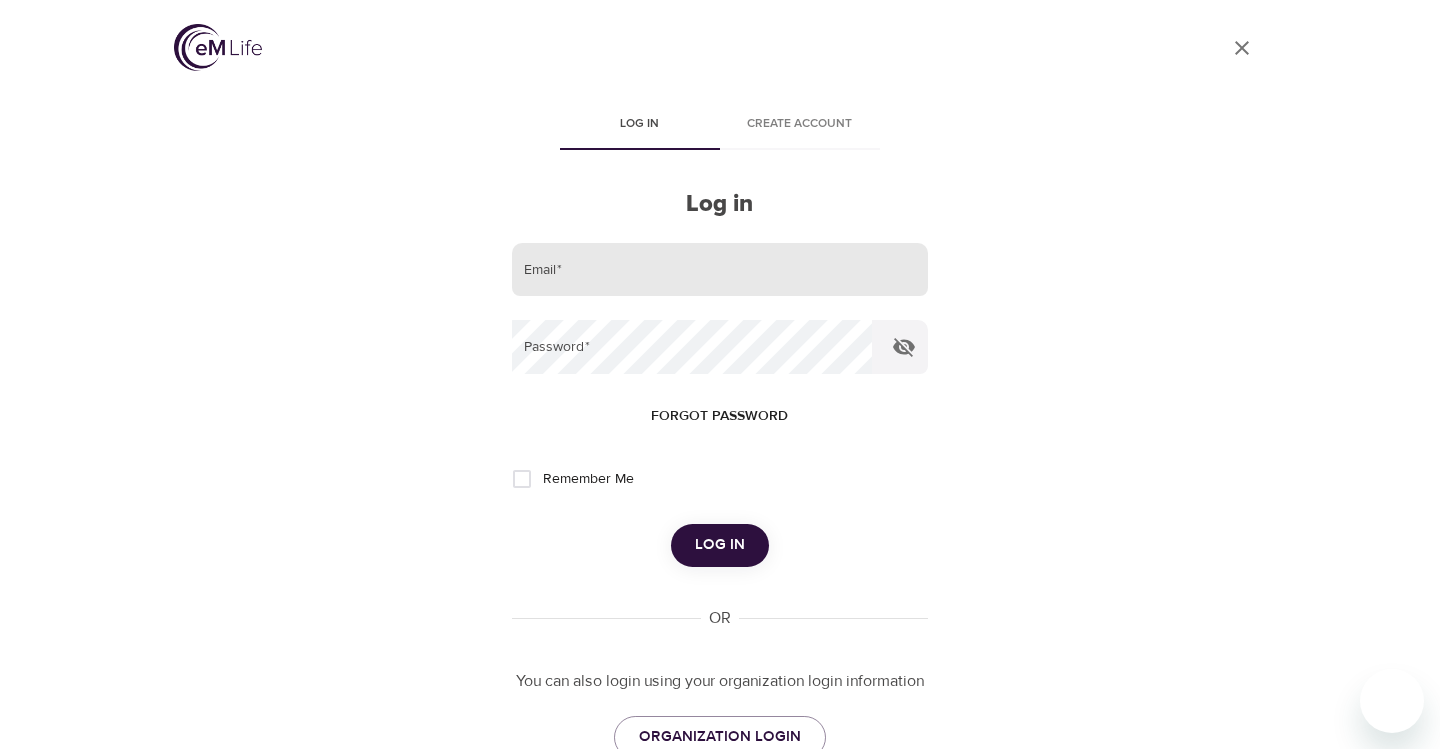 click at bounding box center [720, 270] 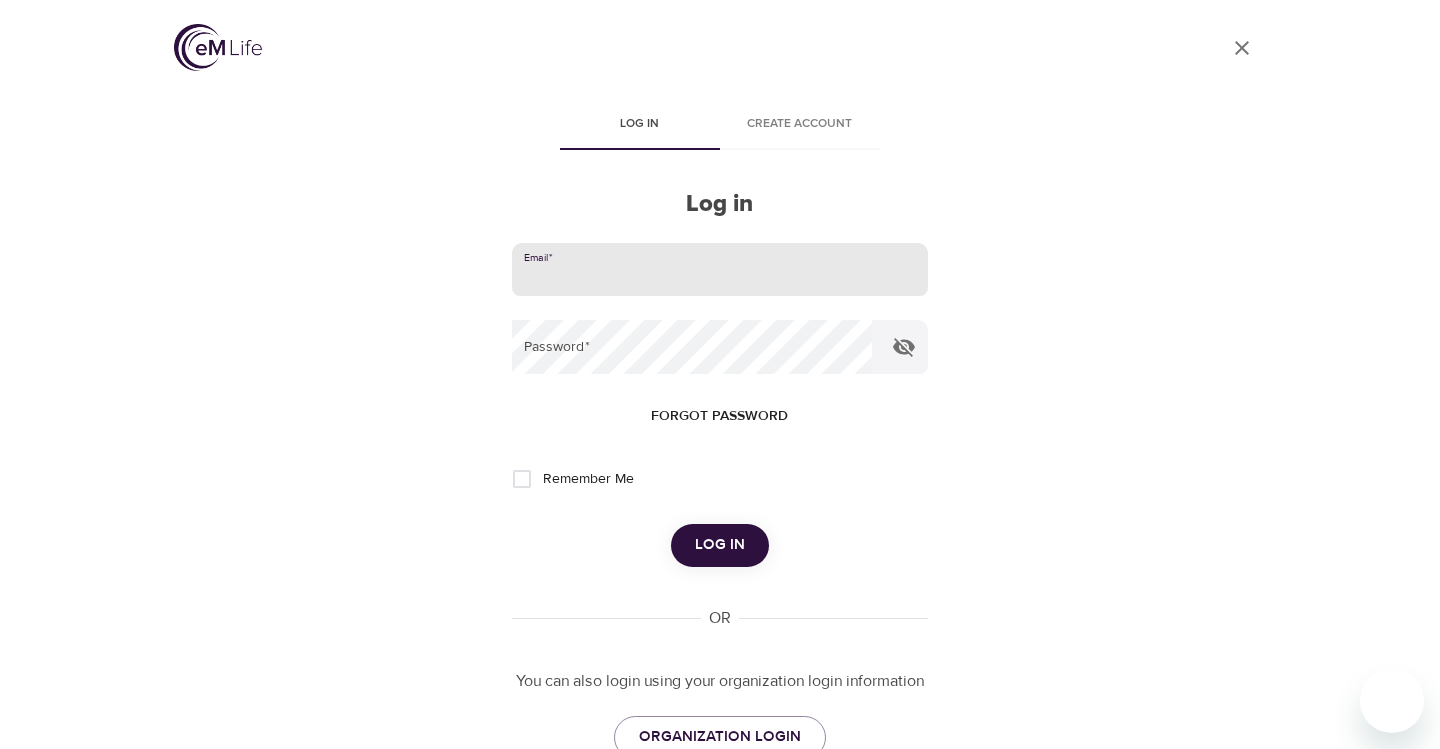 type on "[EMAIL]" 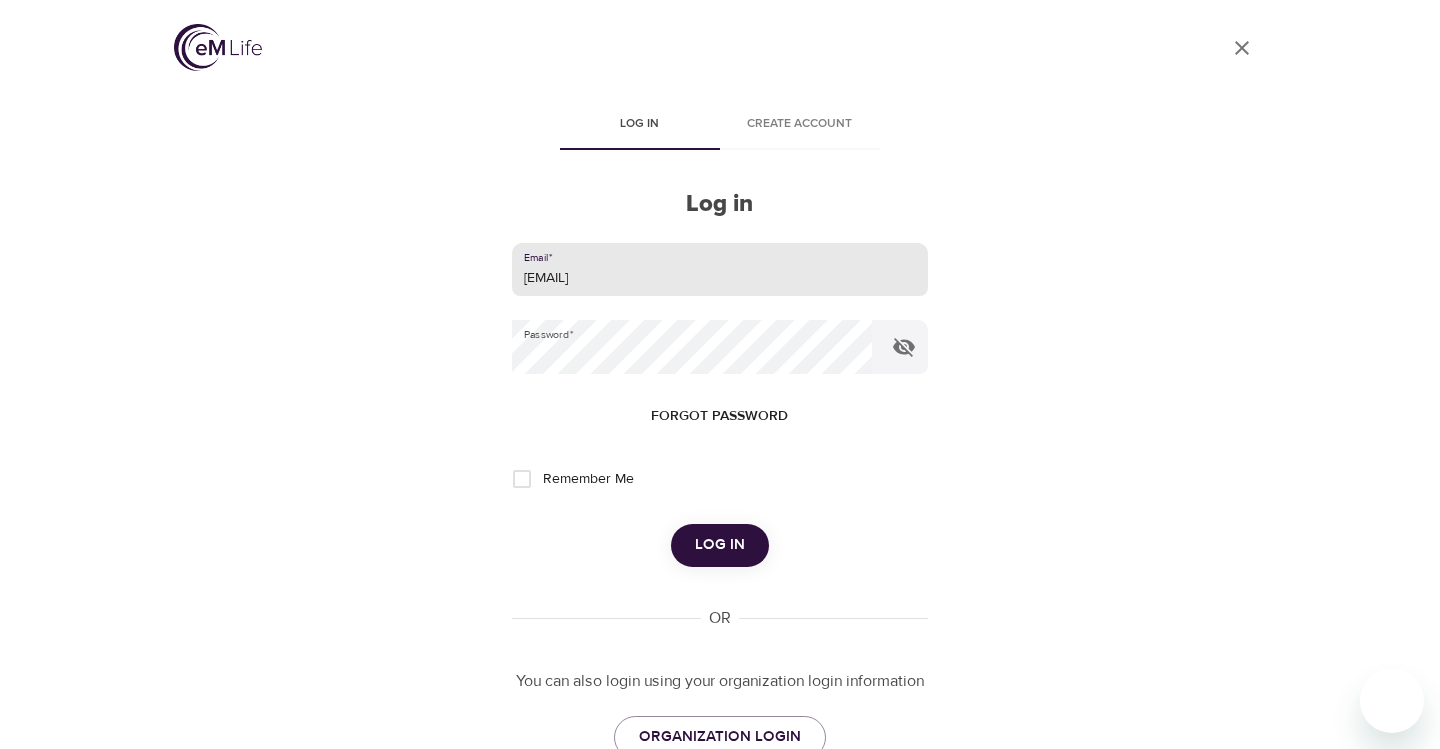 click on "Remember Me" at bounding box center (588, 479) 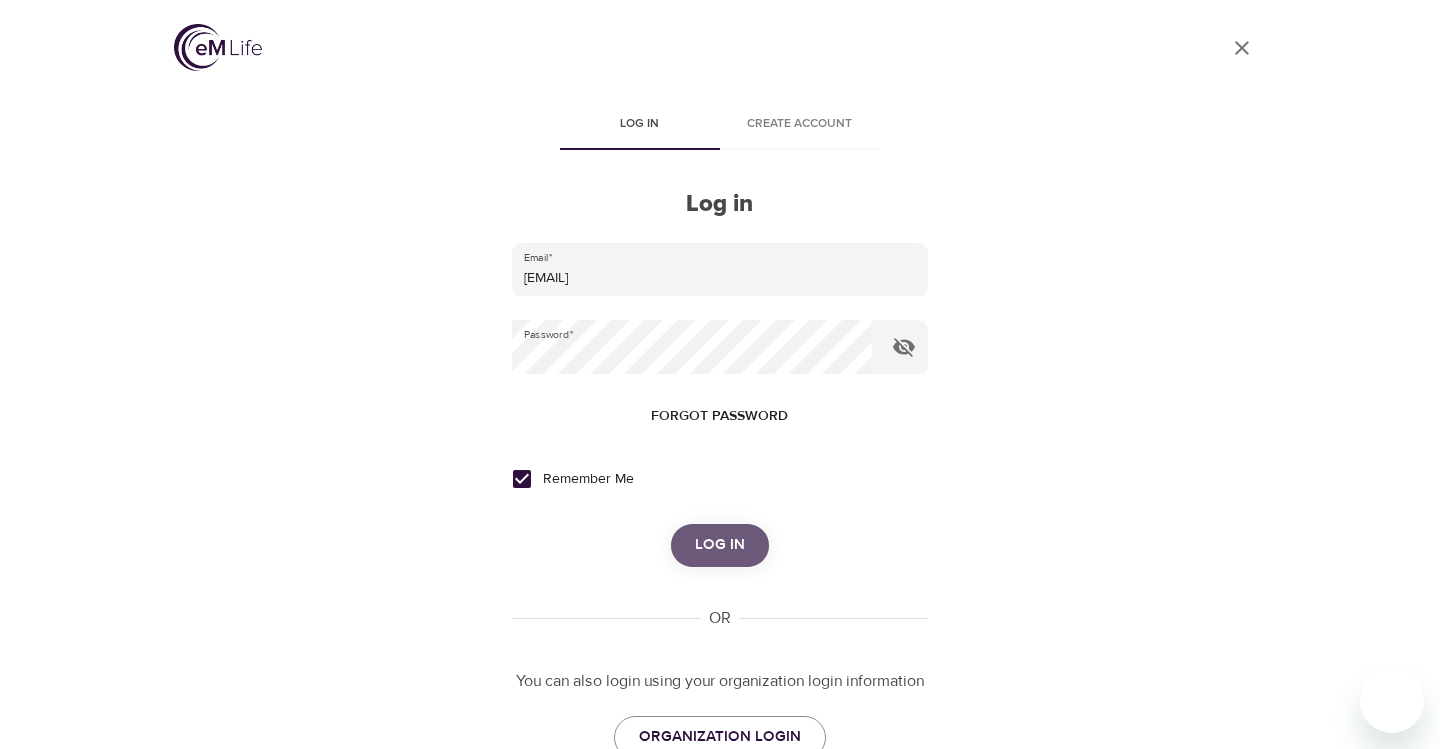 click on "Log in" at bounding box center (720, 545) 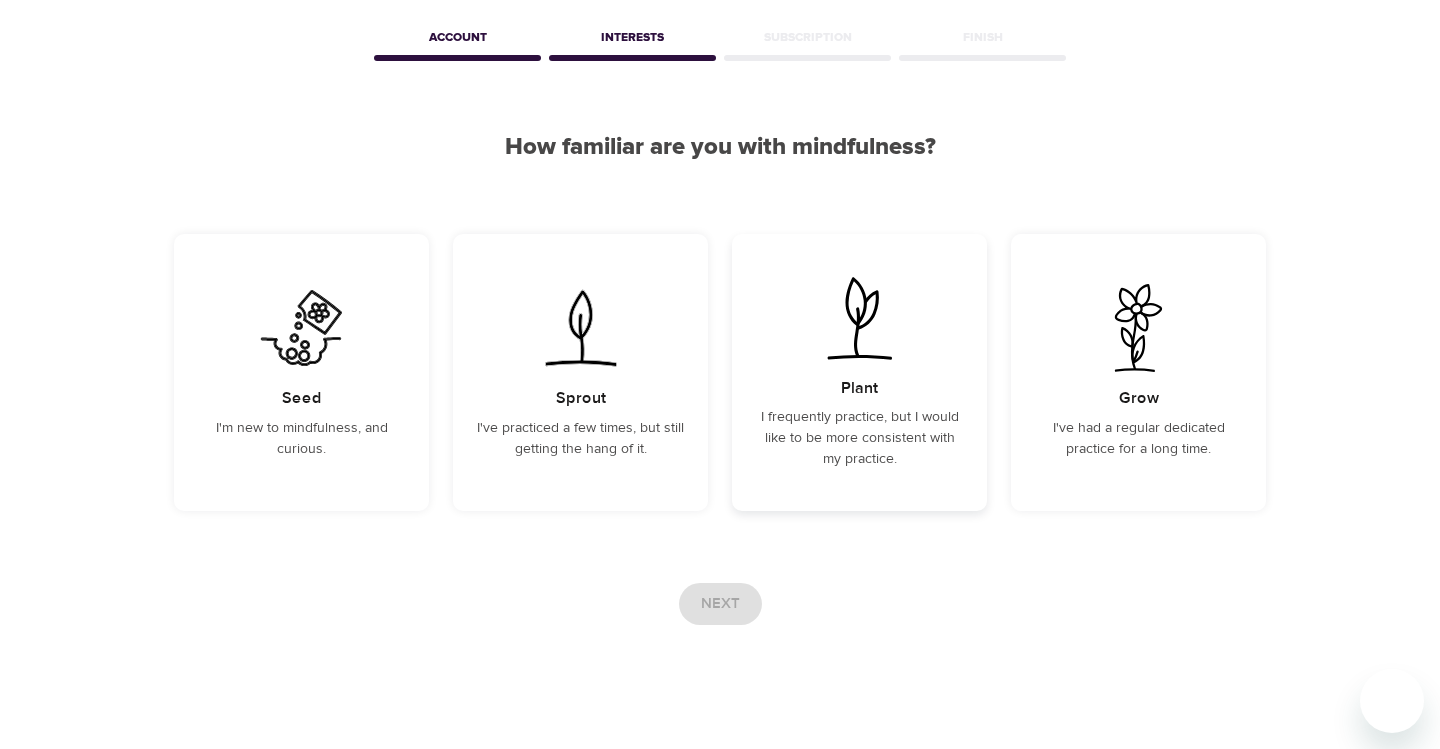 scroll, scrollTop: 100, scrollLeft: 0, axis: vertical 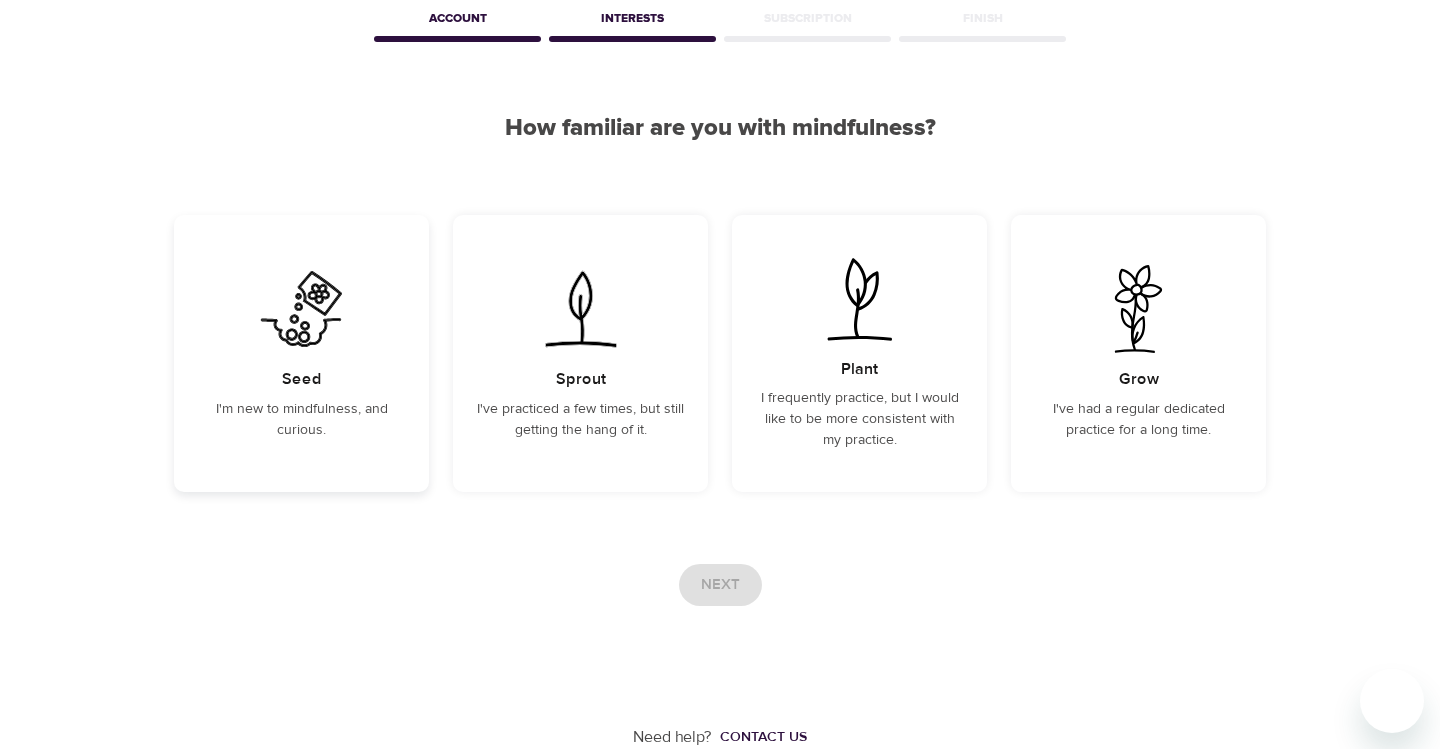 click on "[PLAN] [FIRST] to mindfulness, and curious." at bounding box center [301, 353] 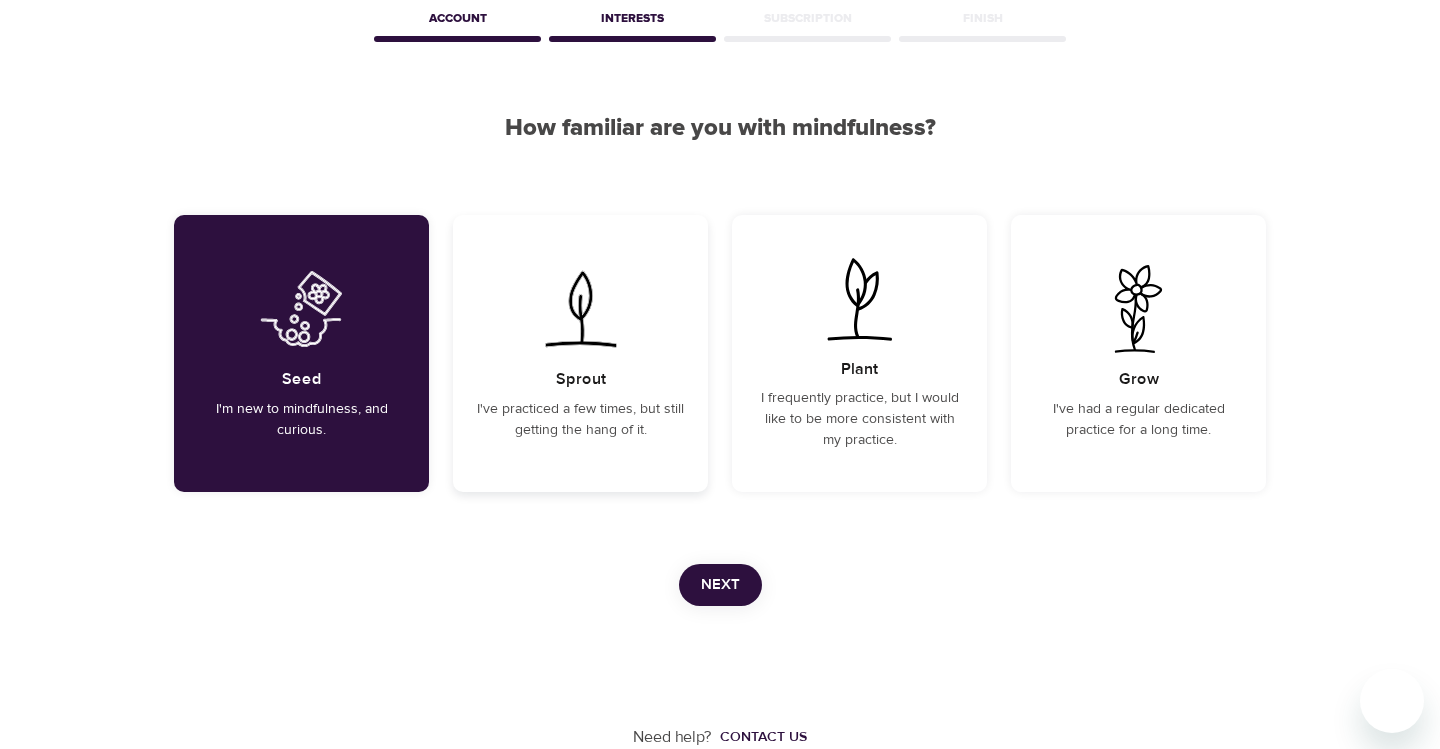 click on "Sprout I've practiced a few times, but still getting the hang of it." at bounding box center [580, 353] 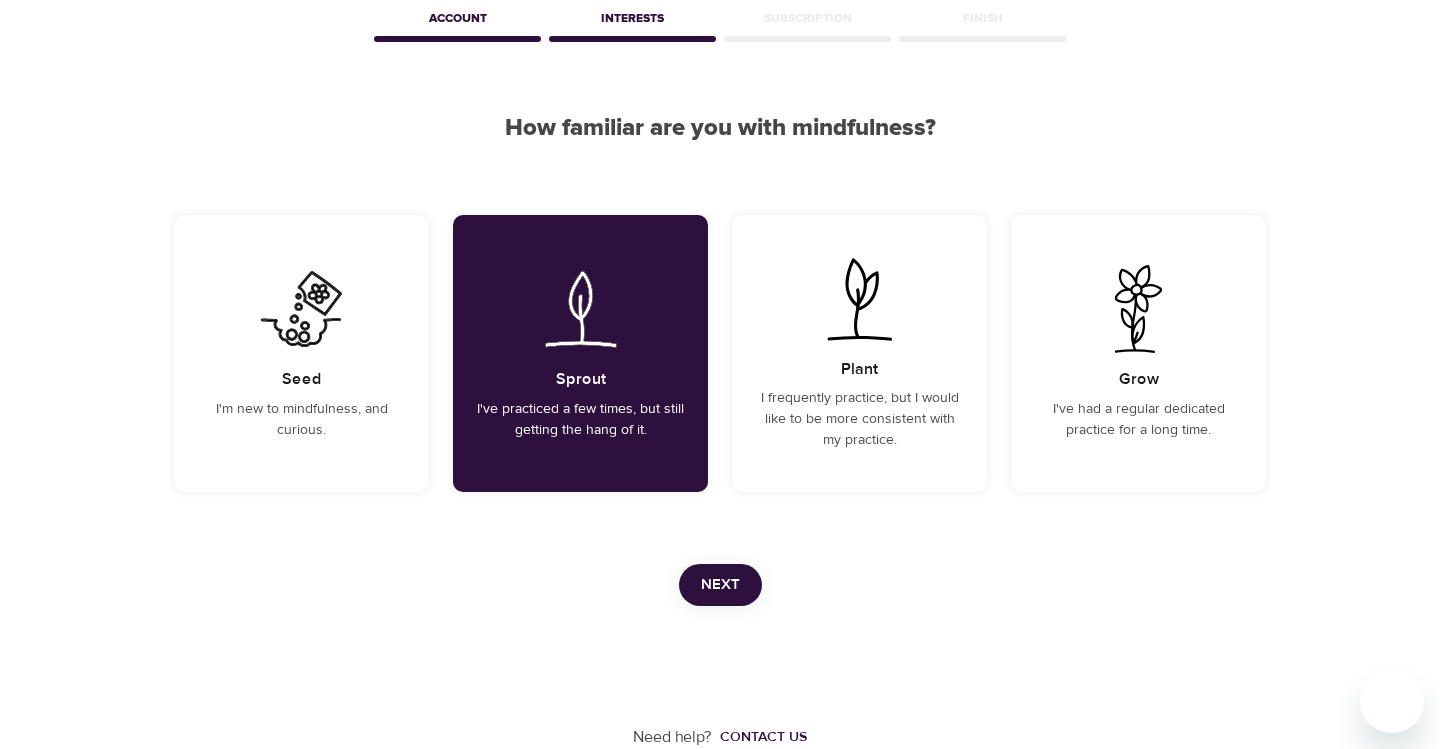 click on "Next" at bounding box center [720, 585] 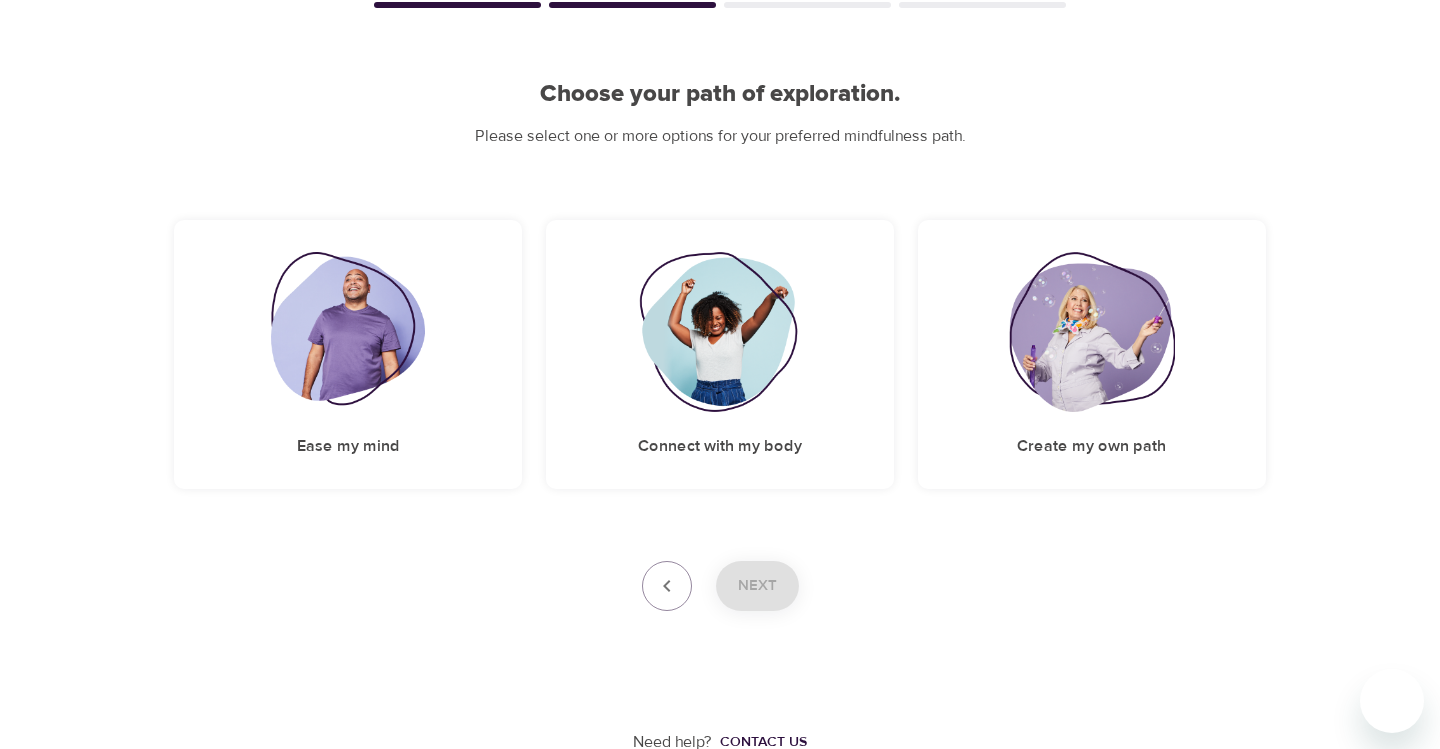 scroll, scrollTop: 138, scrollLeft: 0, axis: vertical 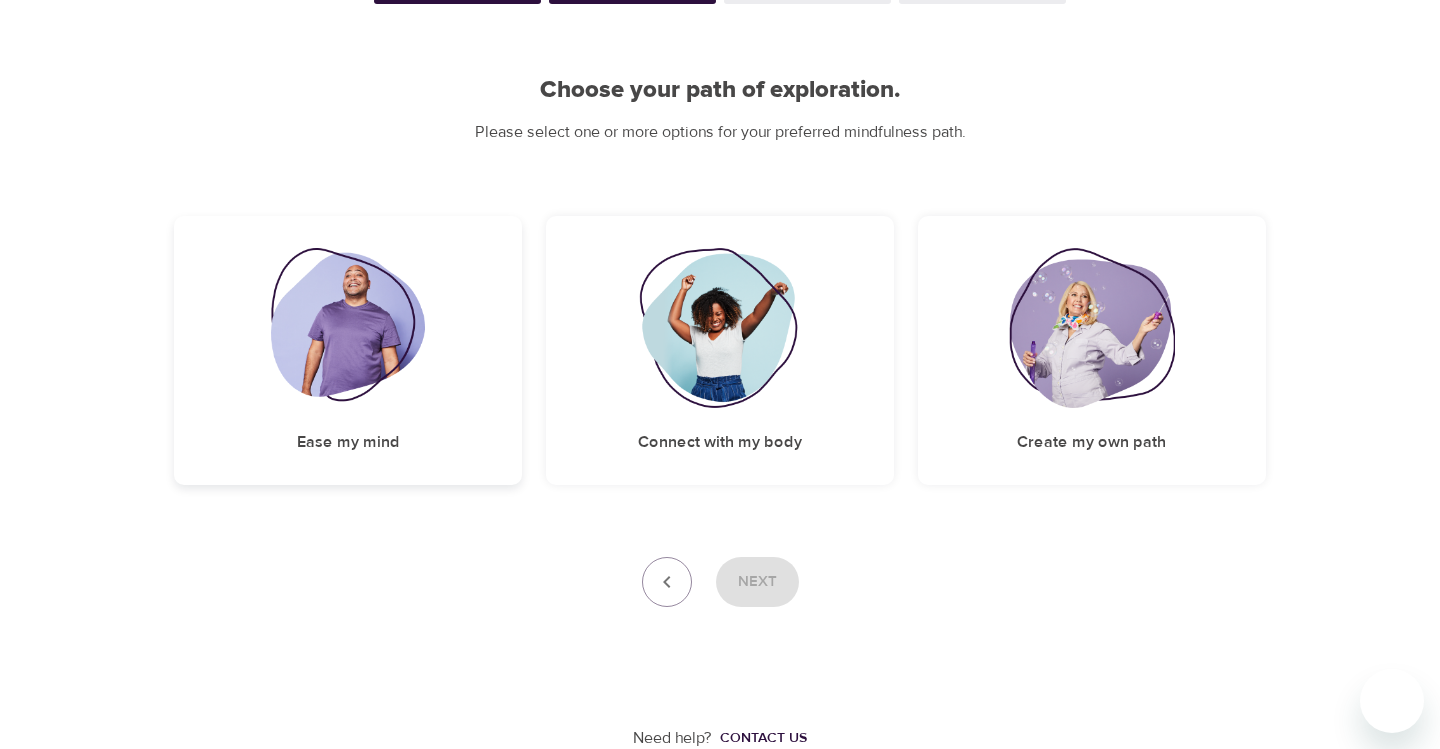 click on "Ease my mind" at bounding box center (348, 350) 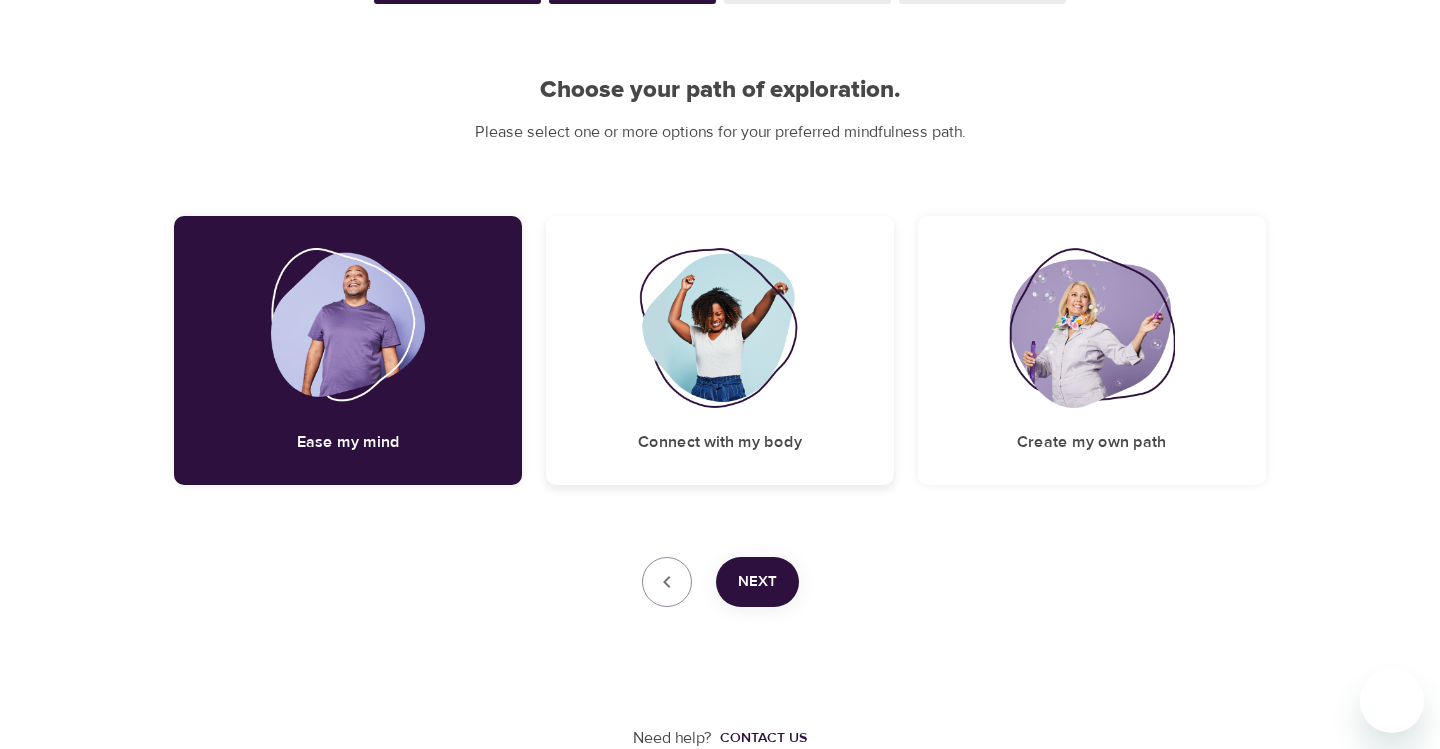 click on "Connect with my body" at bounding box center [720, 350] 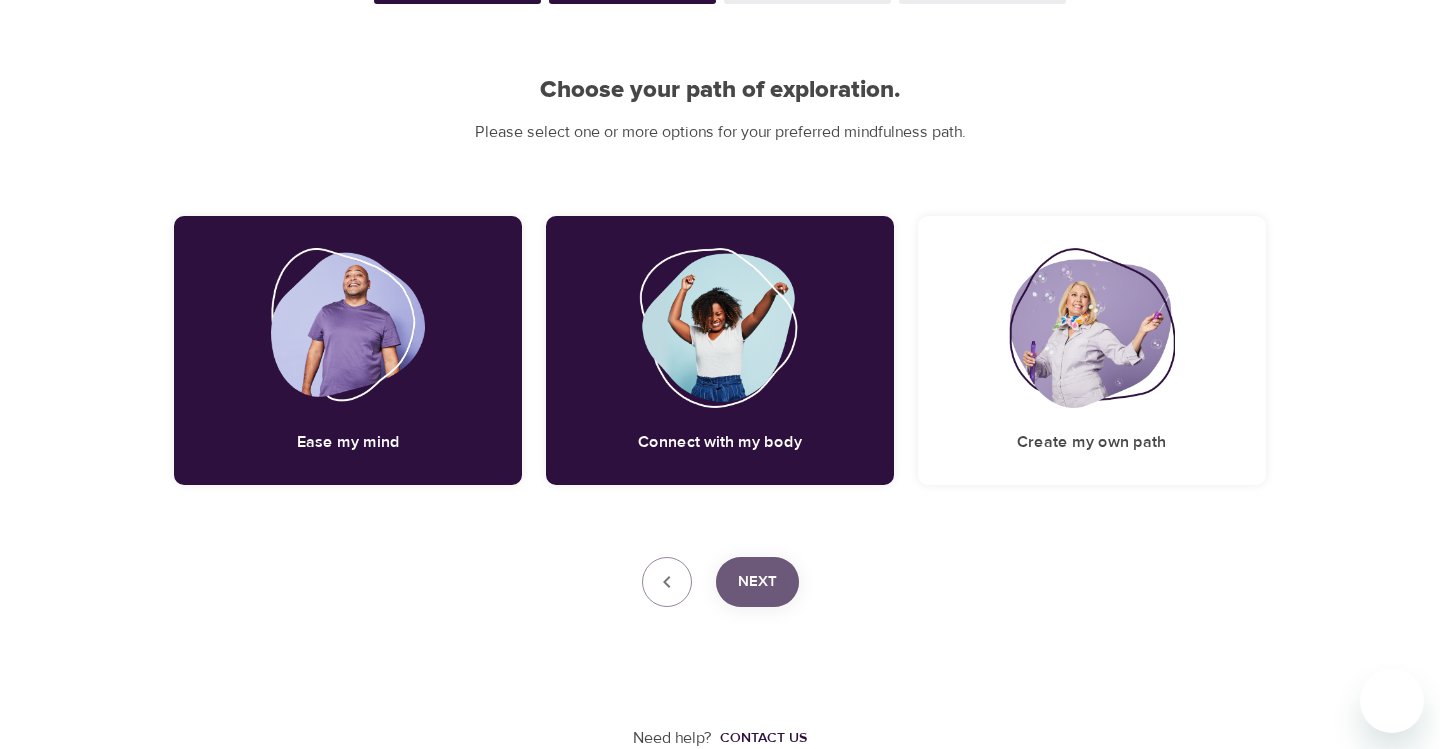 click on "Next" at bounding box center (757, 582) 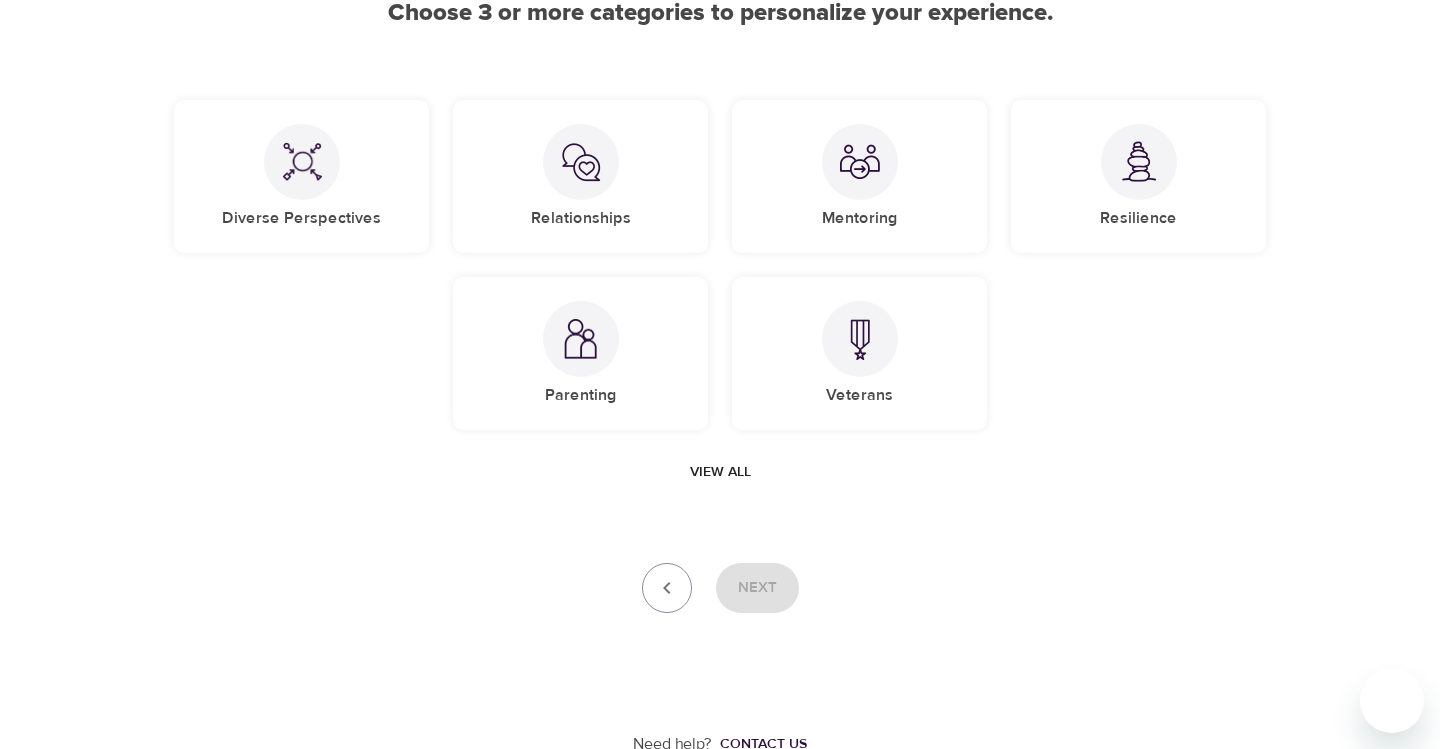 scroll, scrollTop: 221, scrollLeft: 0, axis: vertical 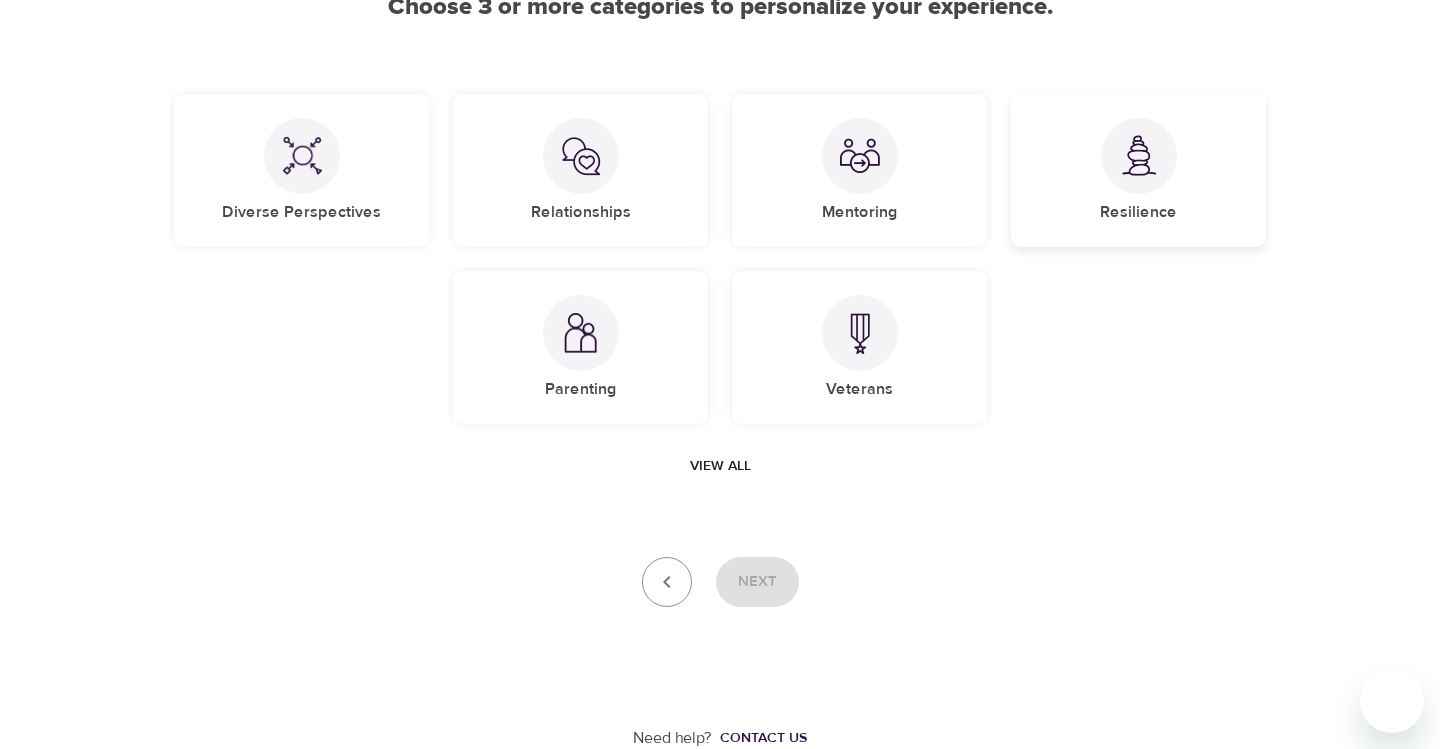 click on "Resilience" at bounding box center (1138, 170) 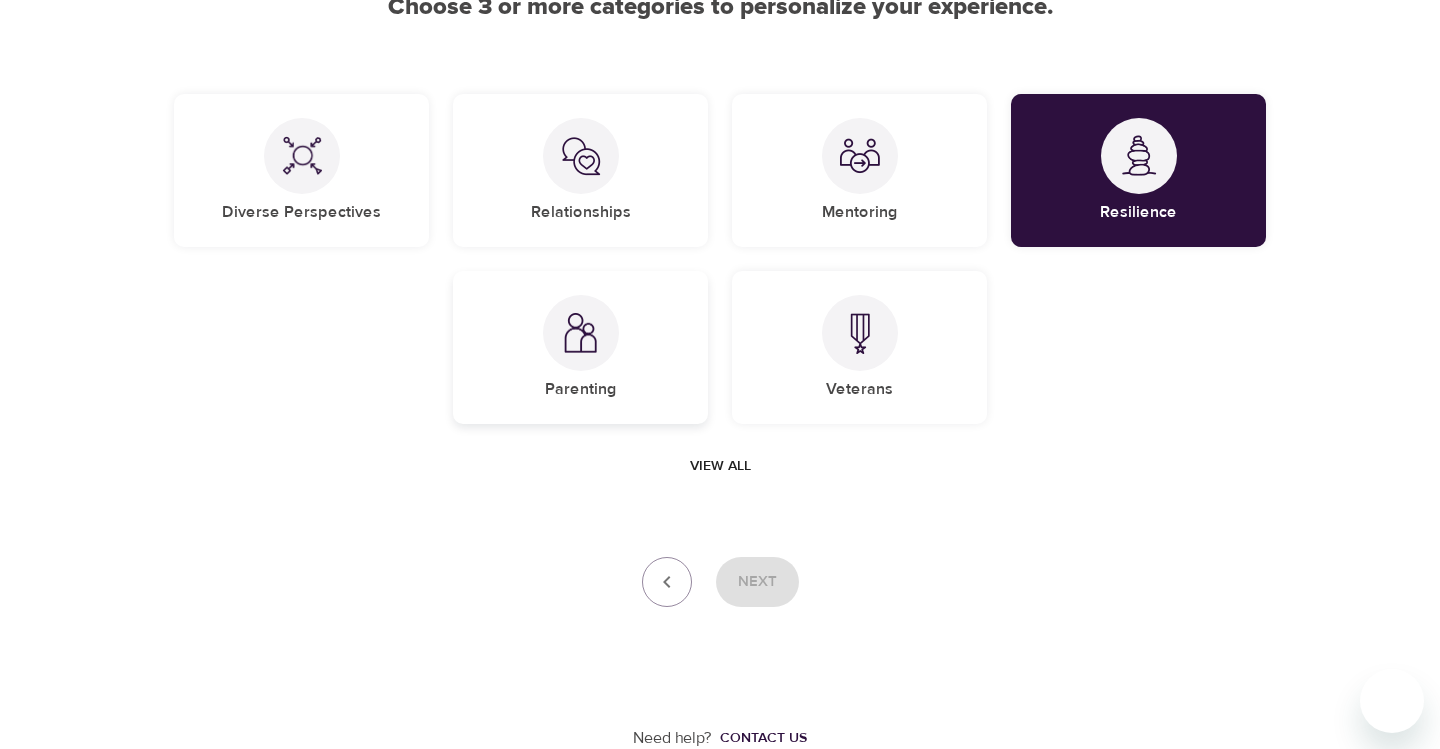 click on "Parenting" at bounding box center [580, 347] 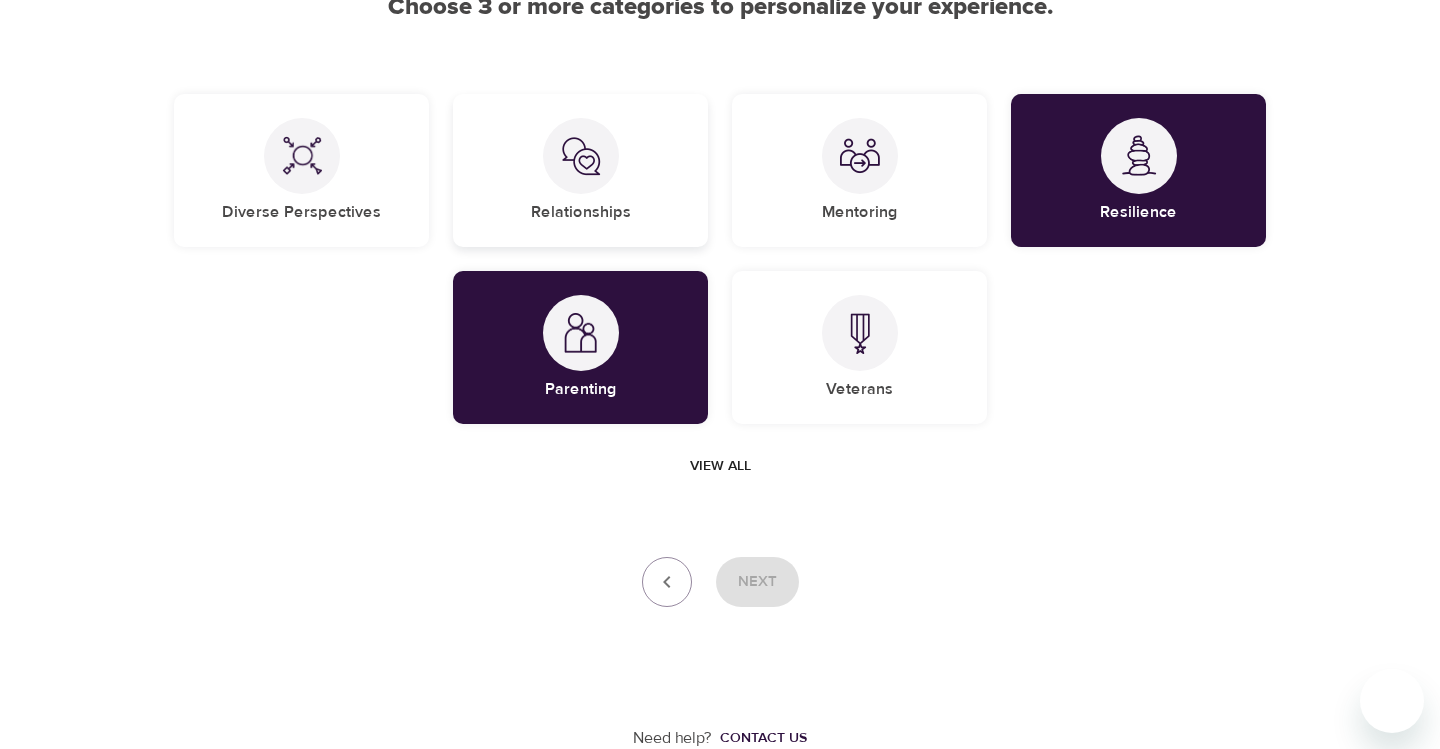 click at bounding box center (581, 156) 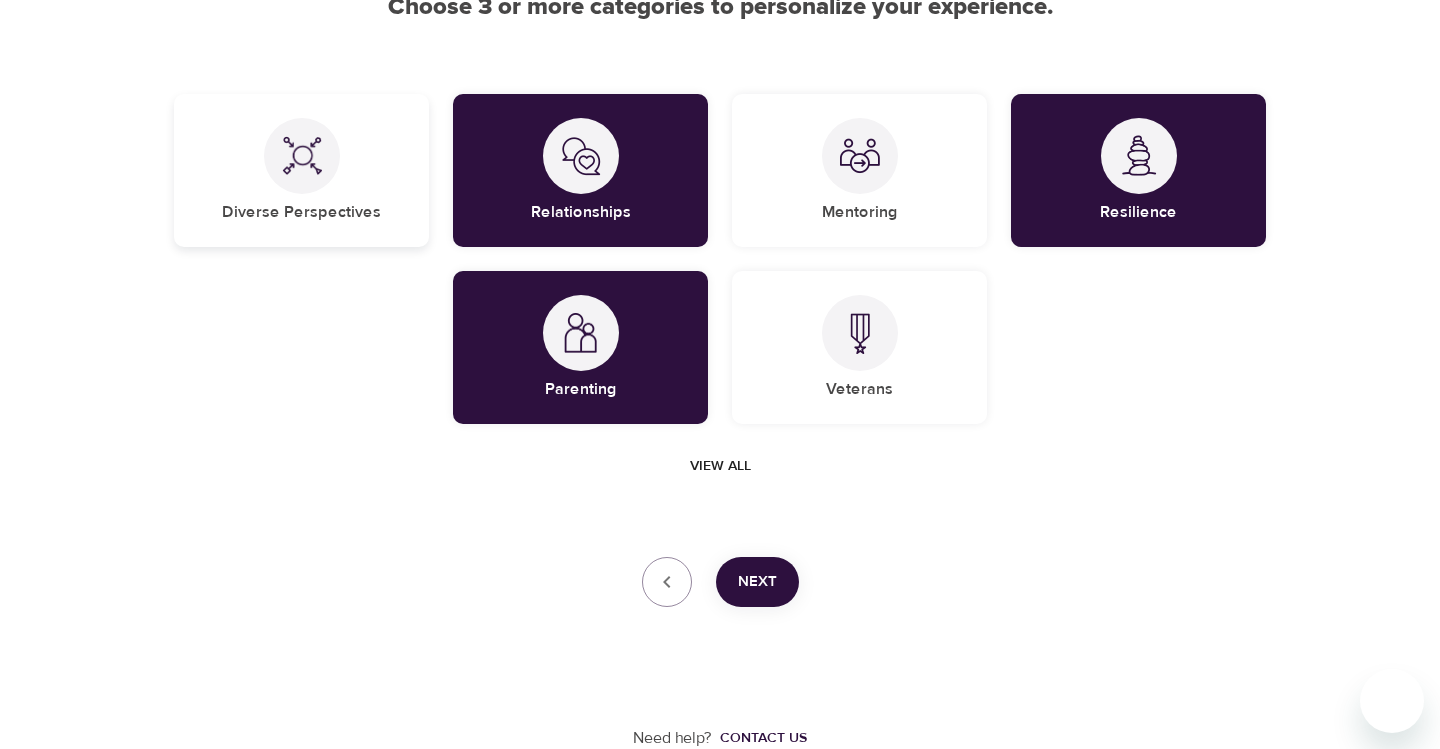 click on "Diverse Perspectives" at bounding box center [301, 212] 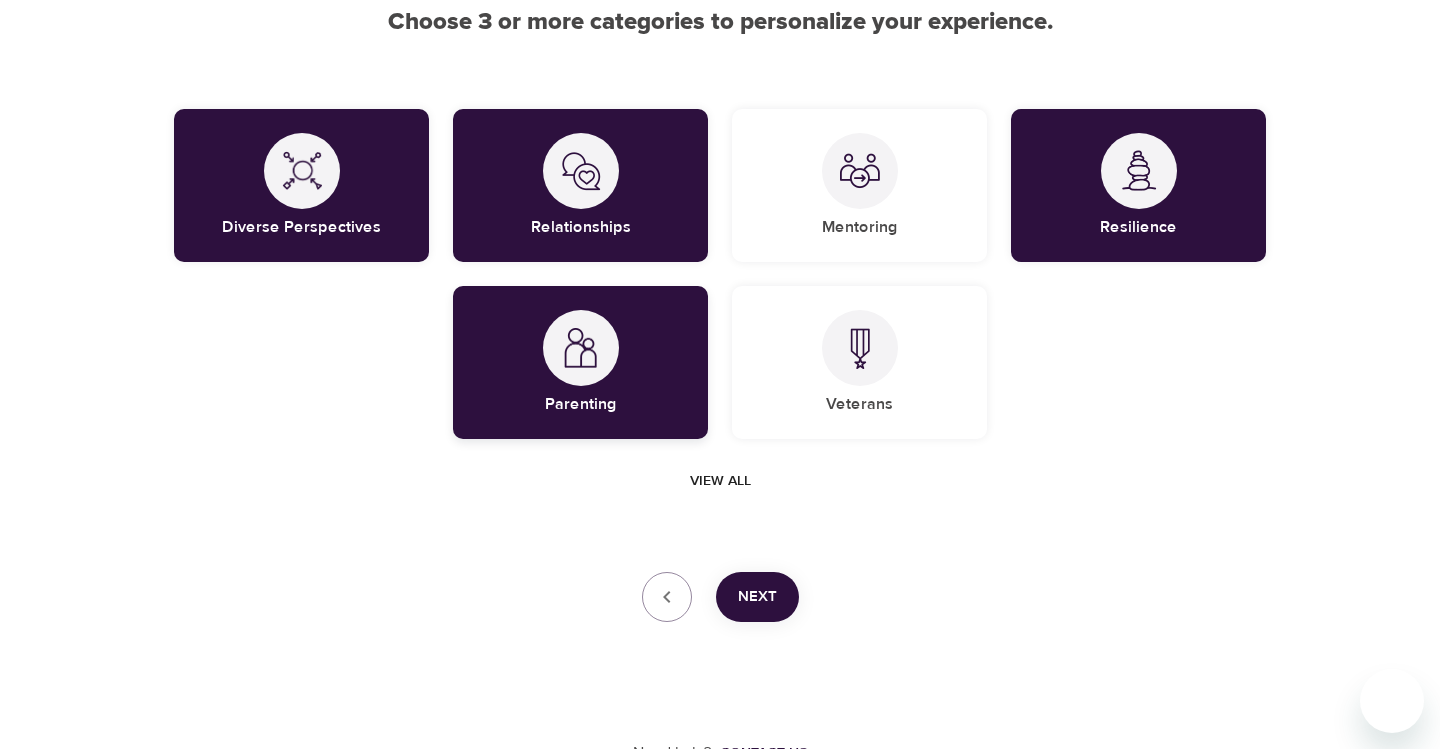scroll, scrollTop: 195, scrollLeft: 0, axis: vertical 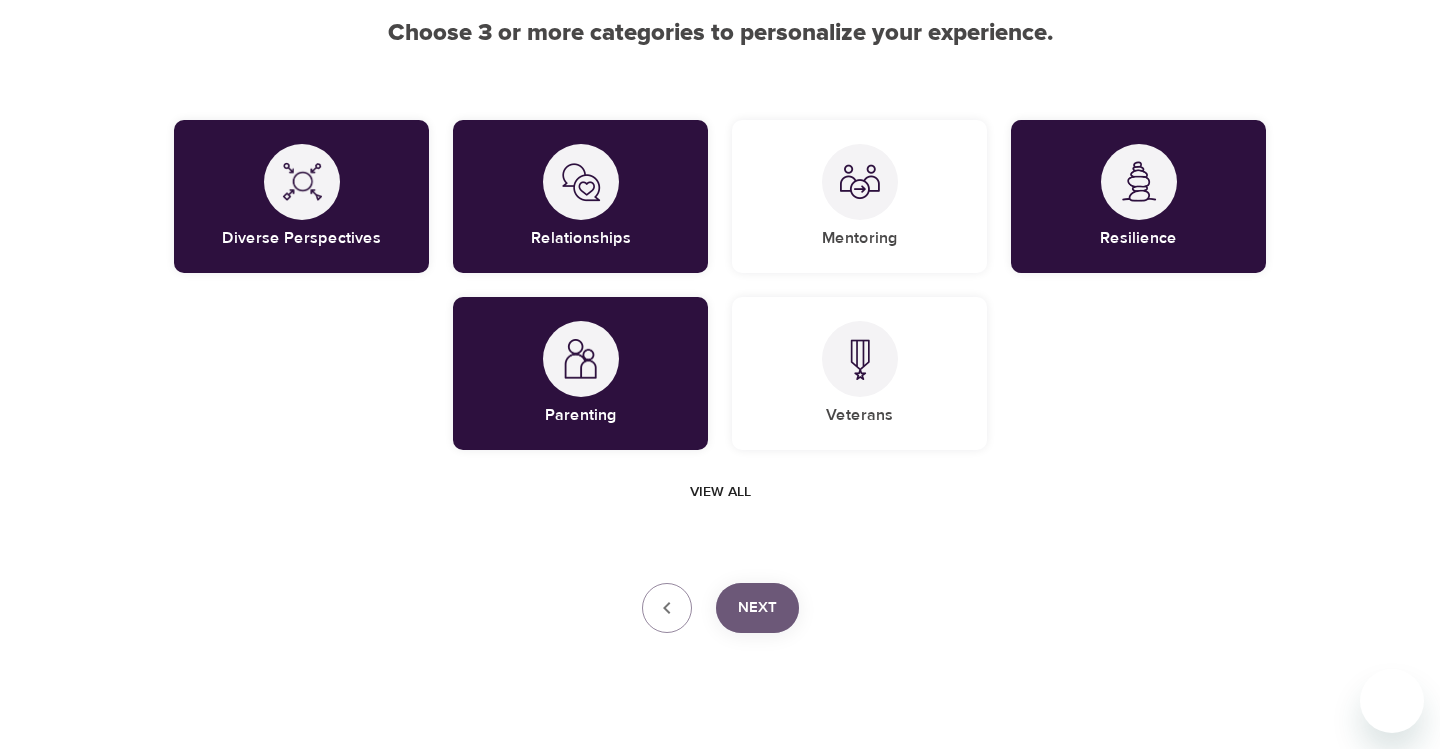 click on "Next" at bounding box center [757, 608] 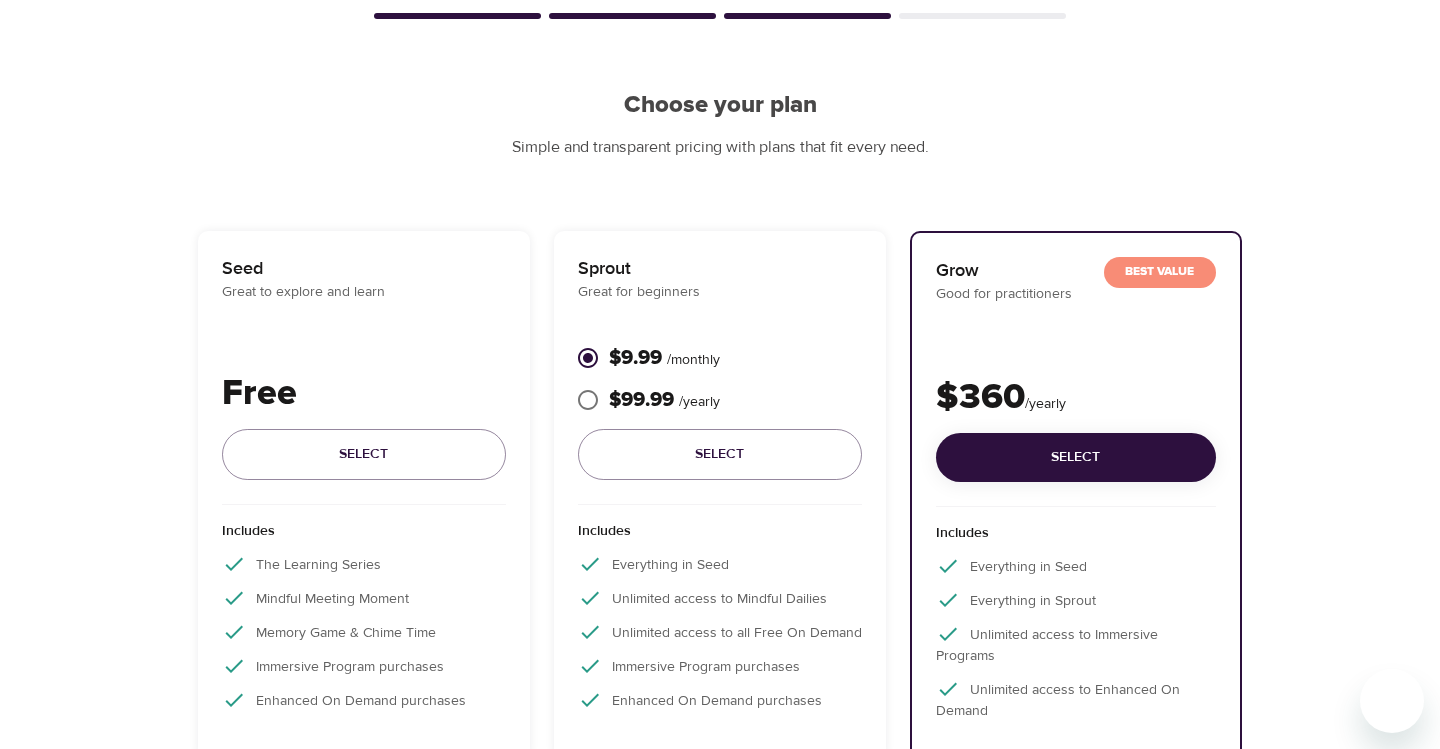 scroll, scrollTop: 117, scrollLeft: 0, axis: vertical 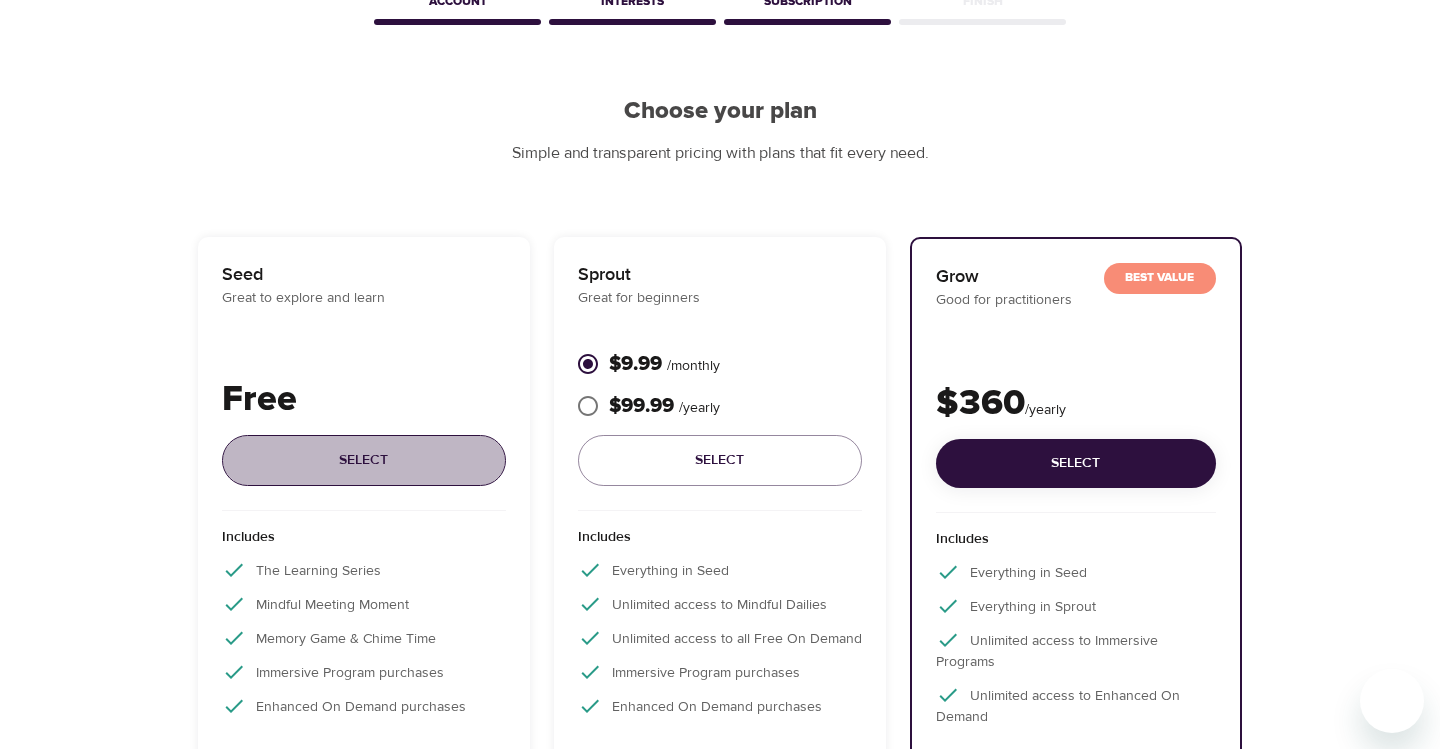 click on "Select" at bounding box center (364, 460) 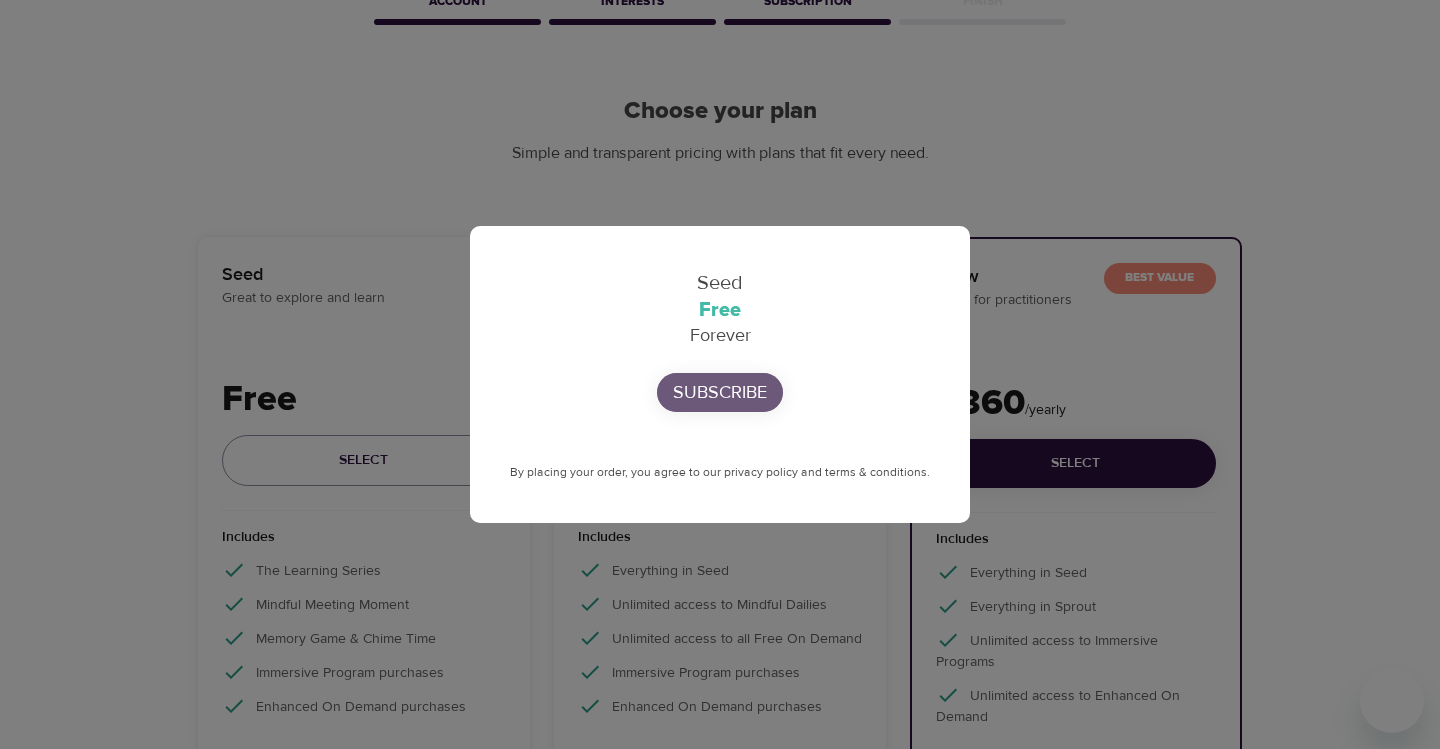 click on "Subscribe" at bounding box center [720, 392] 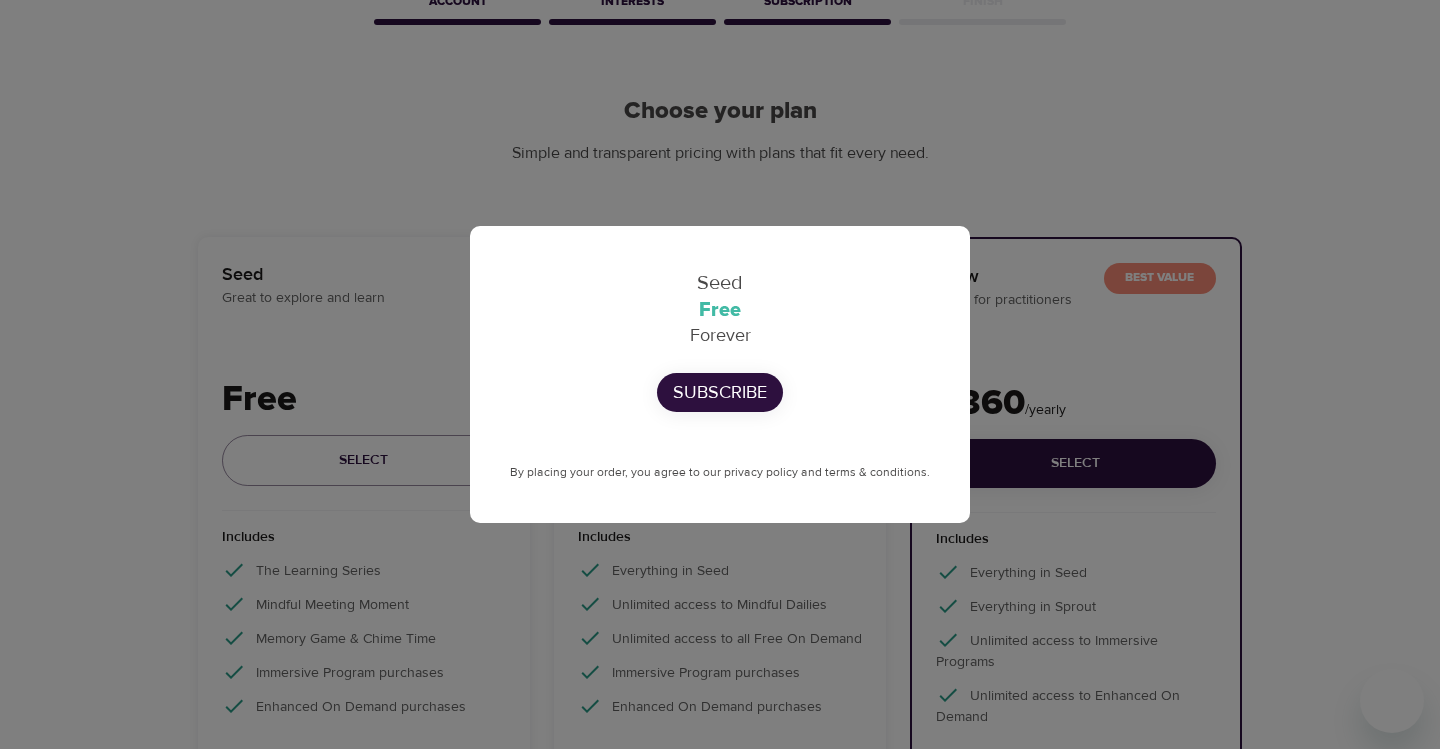 click on "Seed Free Forever Subscribe By placing your order, you agree to our privacy policy and terms & conditions." at bounding box center (720, 374) 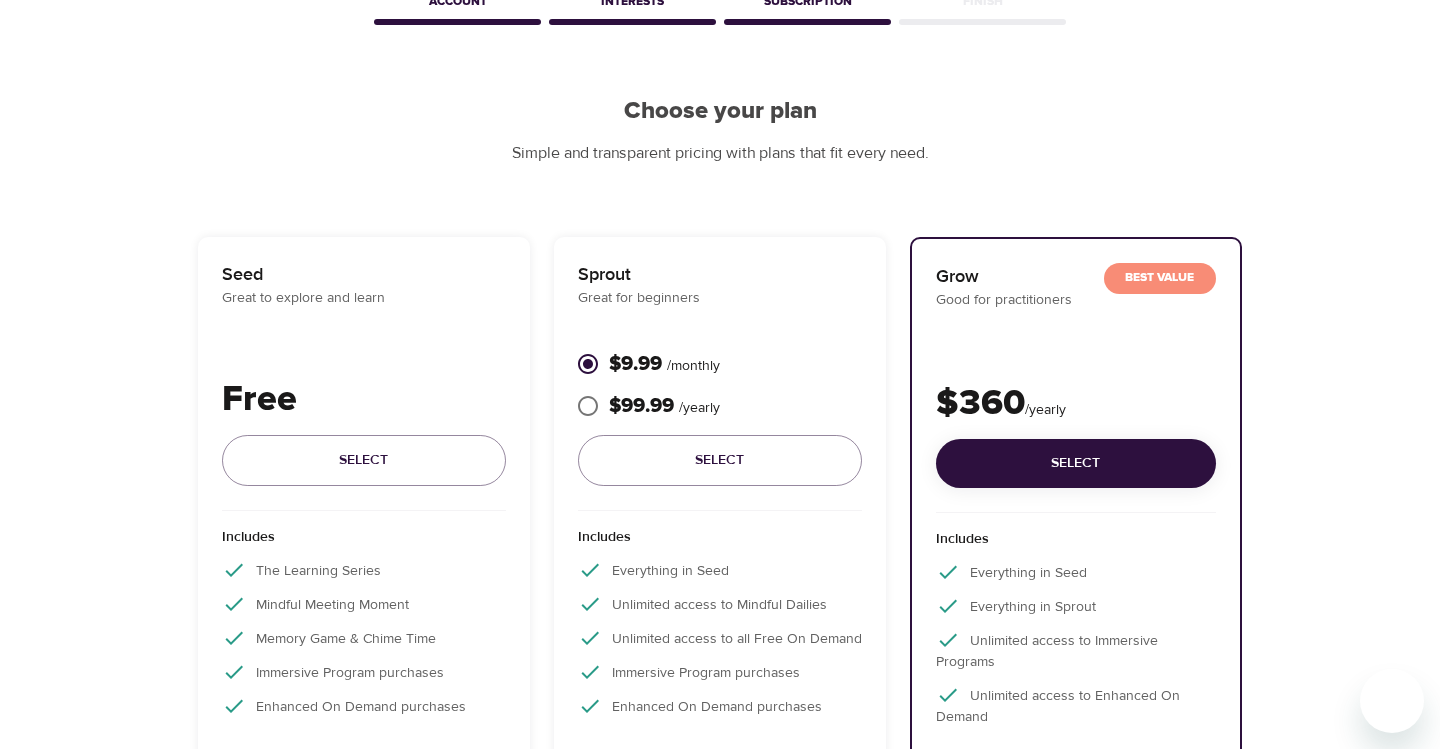 scroll, scrollTop: 211, scrollLeft: 0, axis: vertical 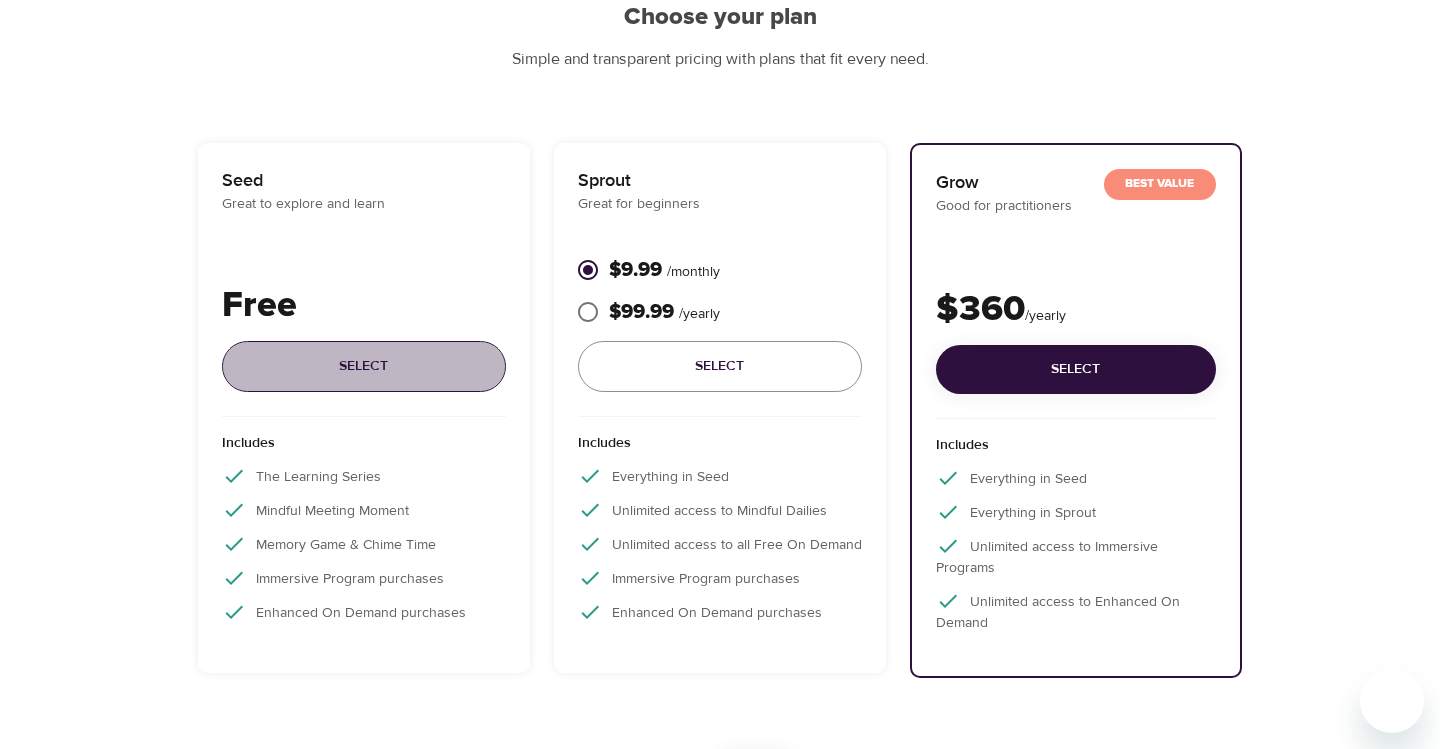 click on "Select" at bounding box center (364, 366) 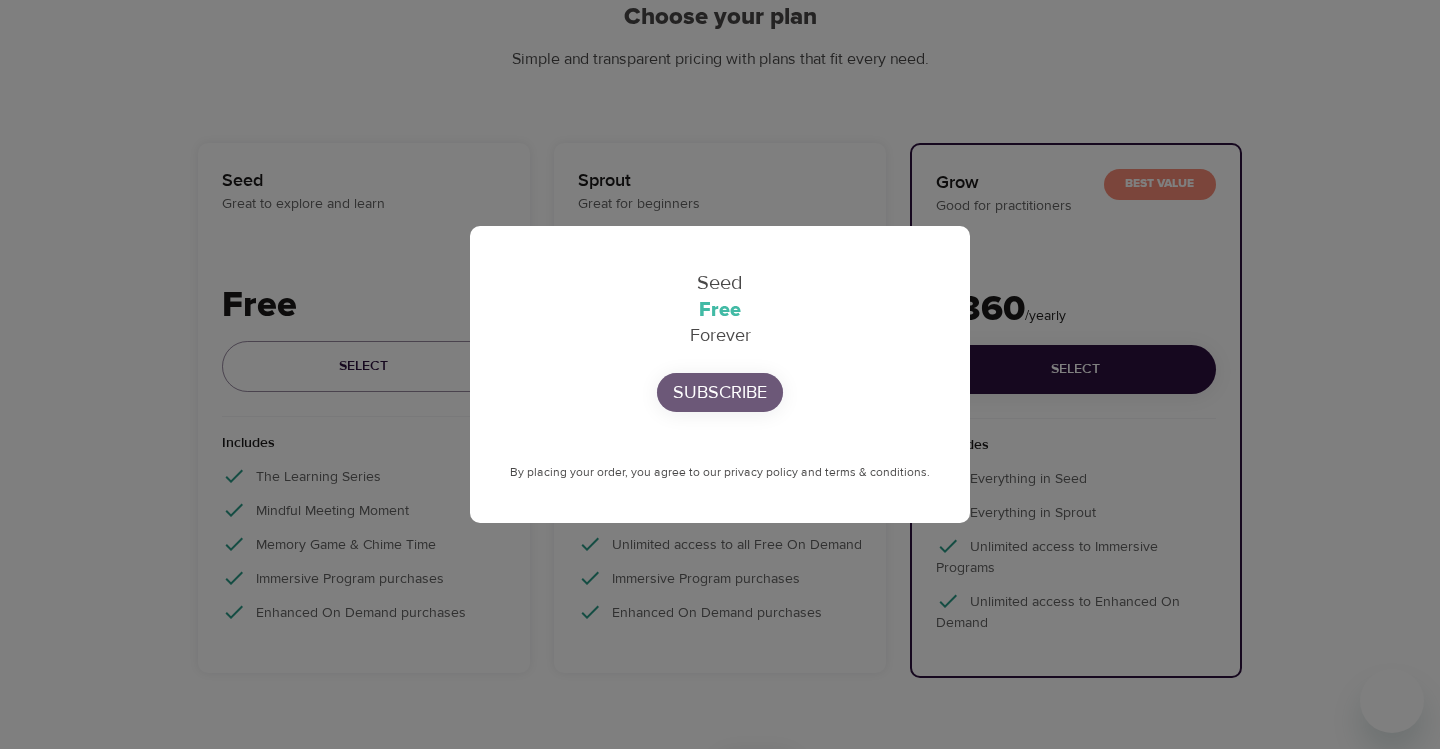 click on "Subscribe" at bounding box center [720, 392] 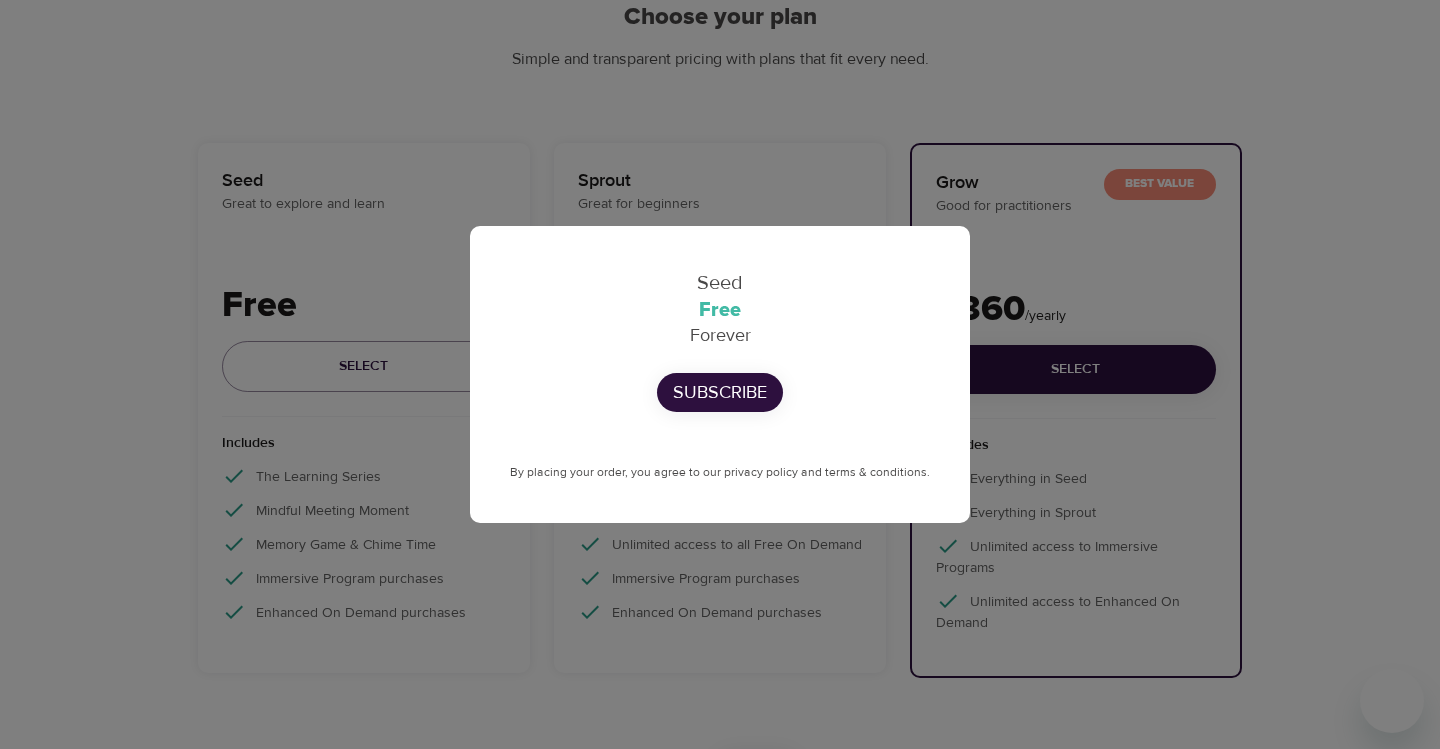 click on "Seed Free Forever Subscribe By placing your order, you agree to our privacy policy and terms & conditions." at bounding box center (720, 374) 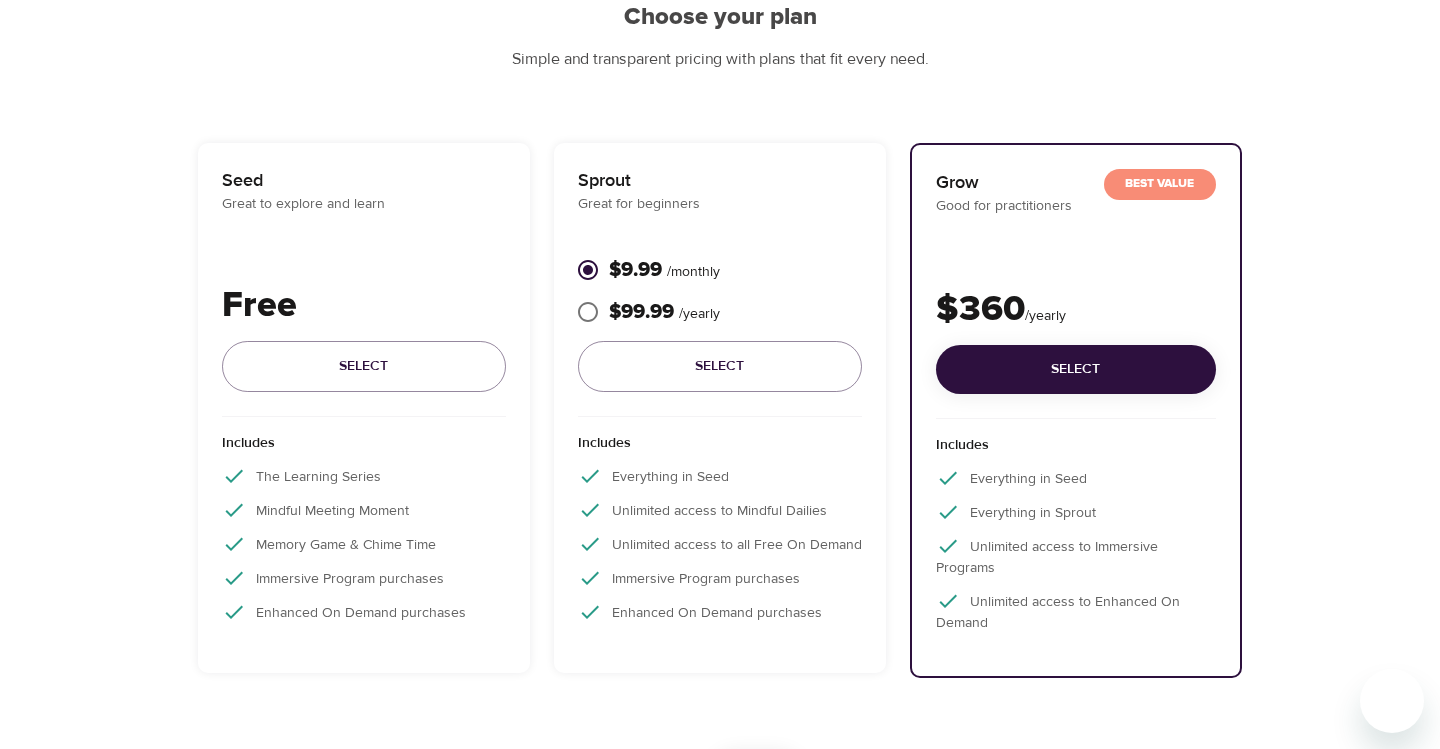 scroll, scrollTop: 0, scrollLeft: 0, axis: both 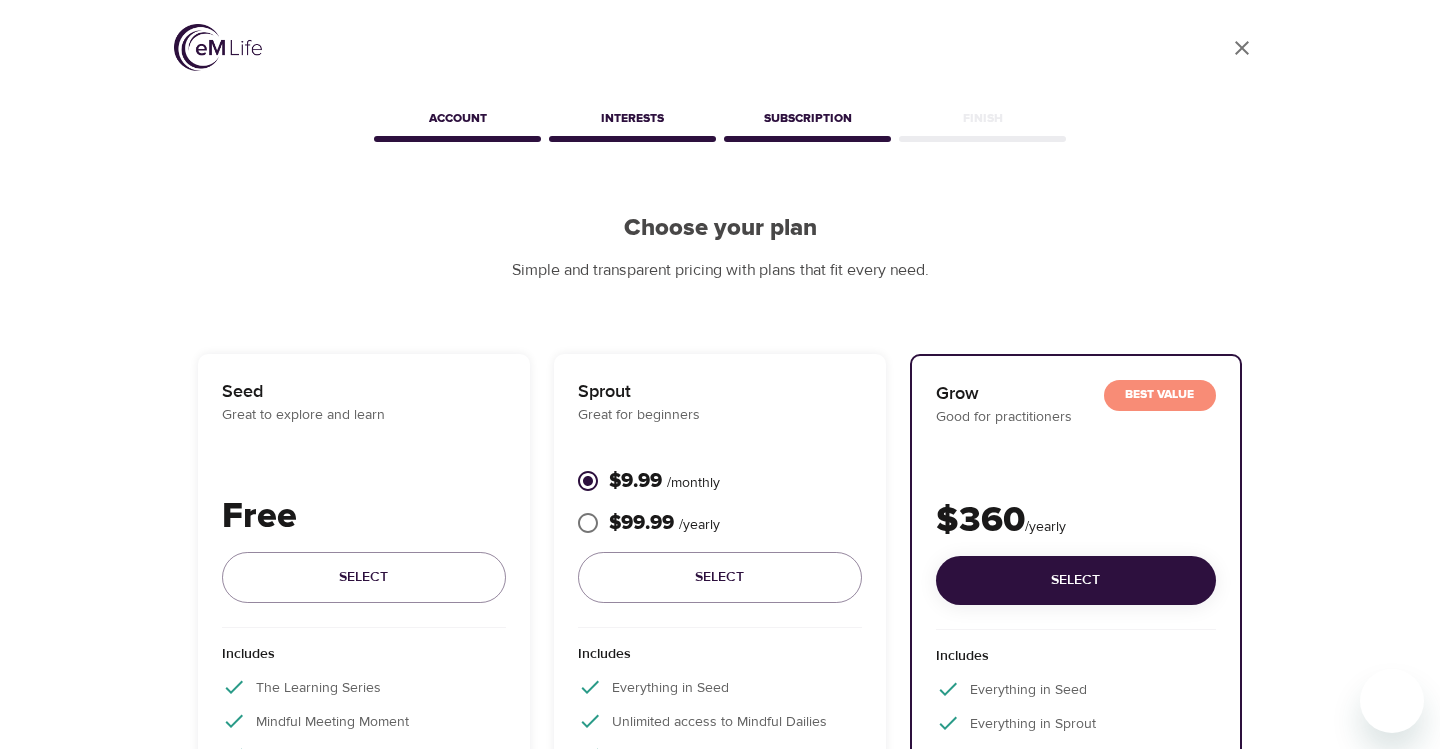 click at bounding box center (218, 47) 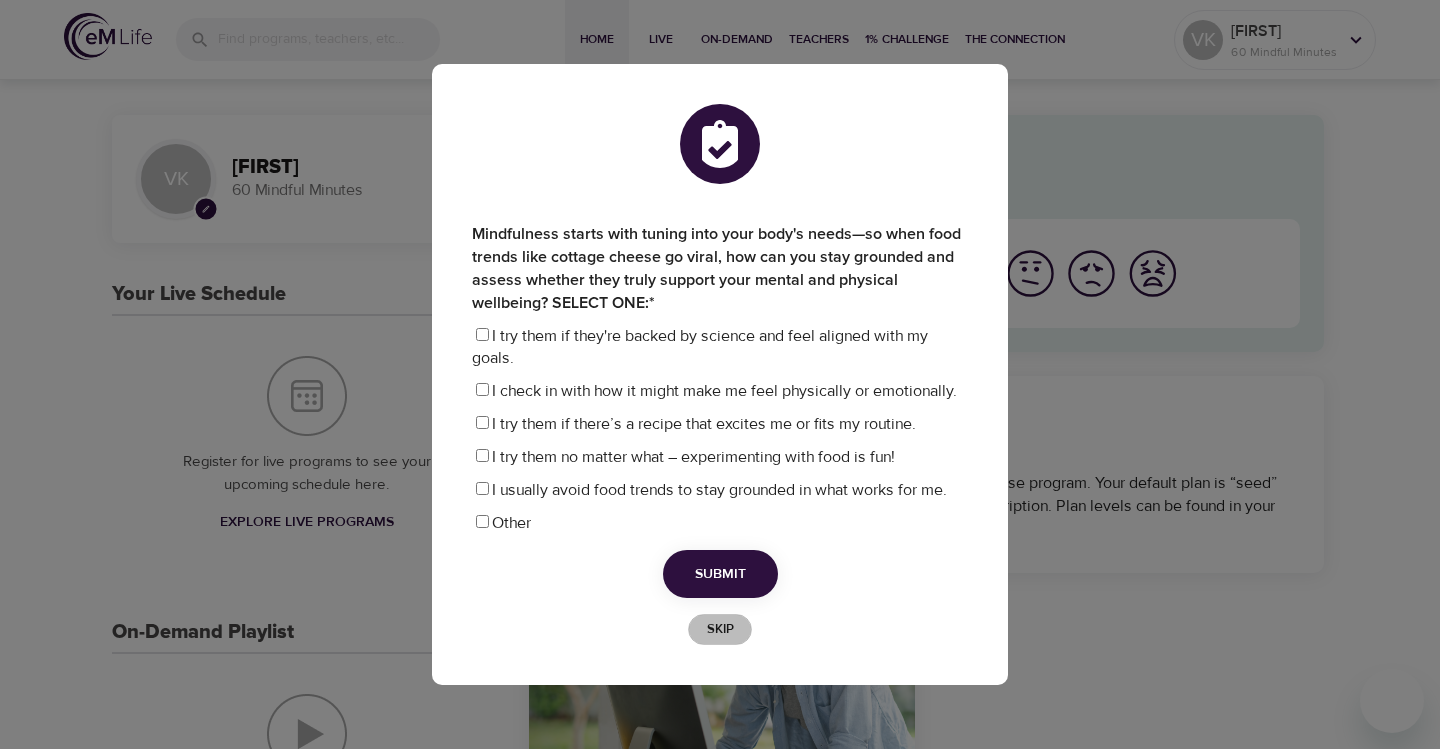 click on "Skip" at bounding box center (720, 629) 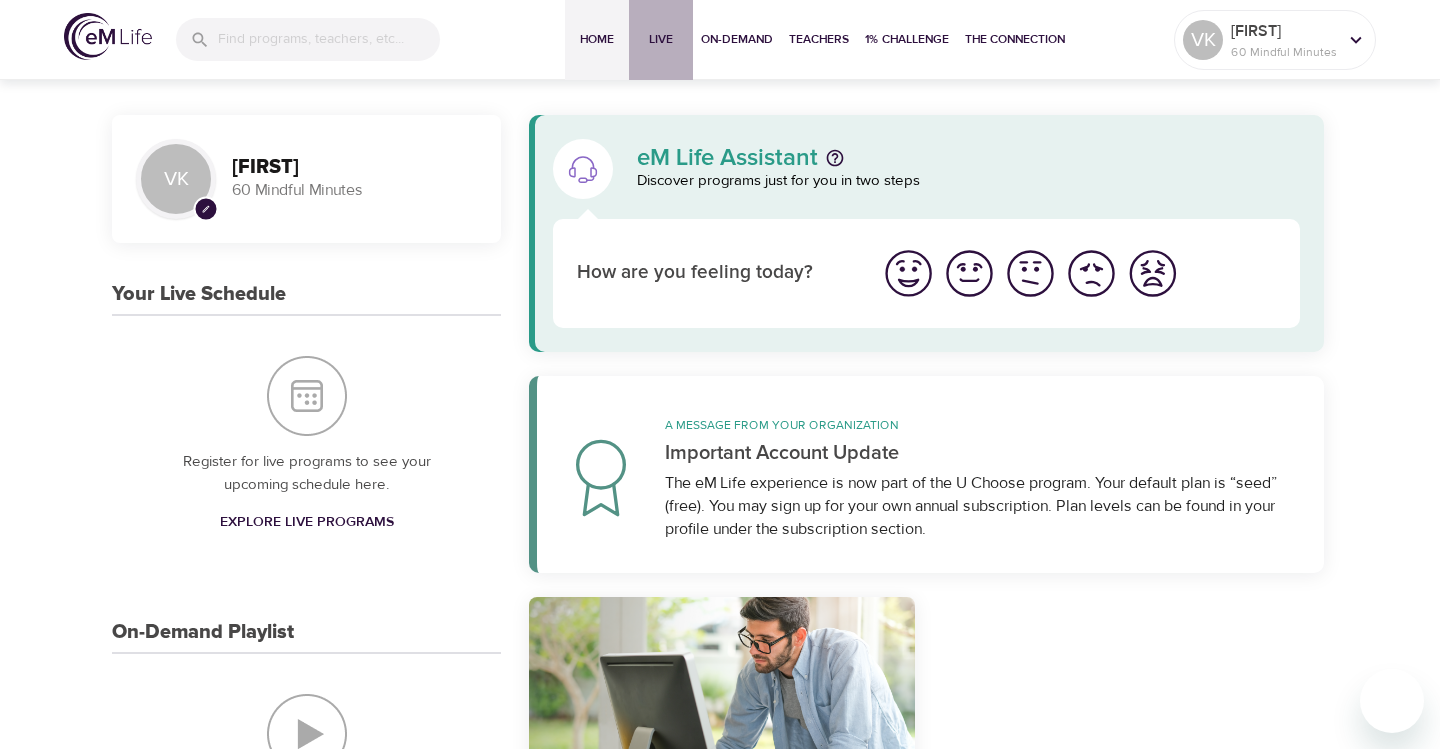 click on "Live" at bounding box center (661, 39) 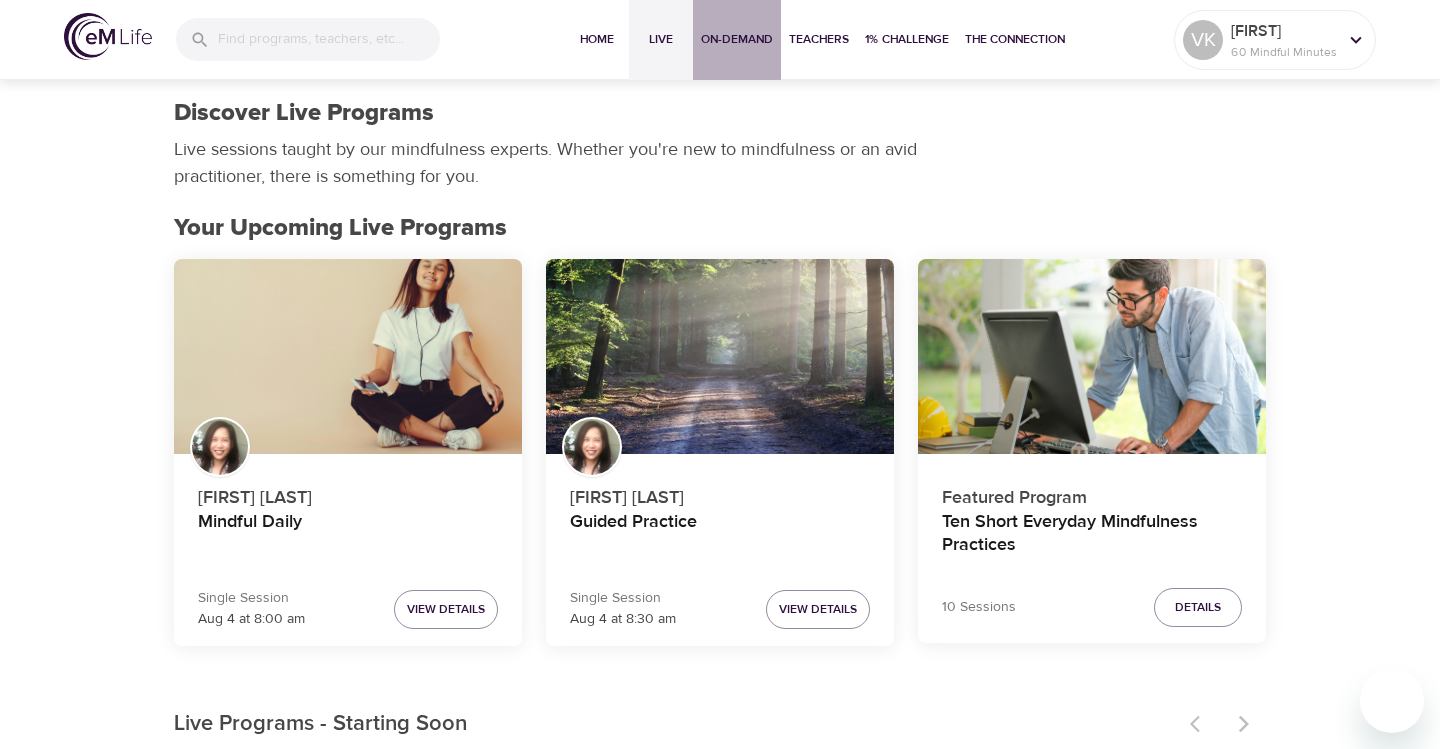 click on "On-Demand" at bounding box center [737, 39] 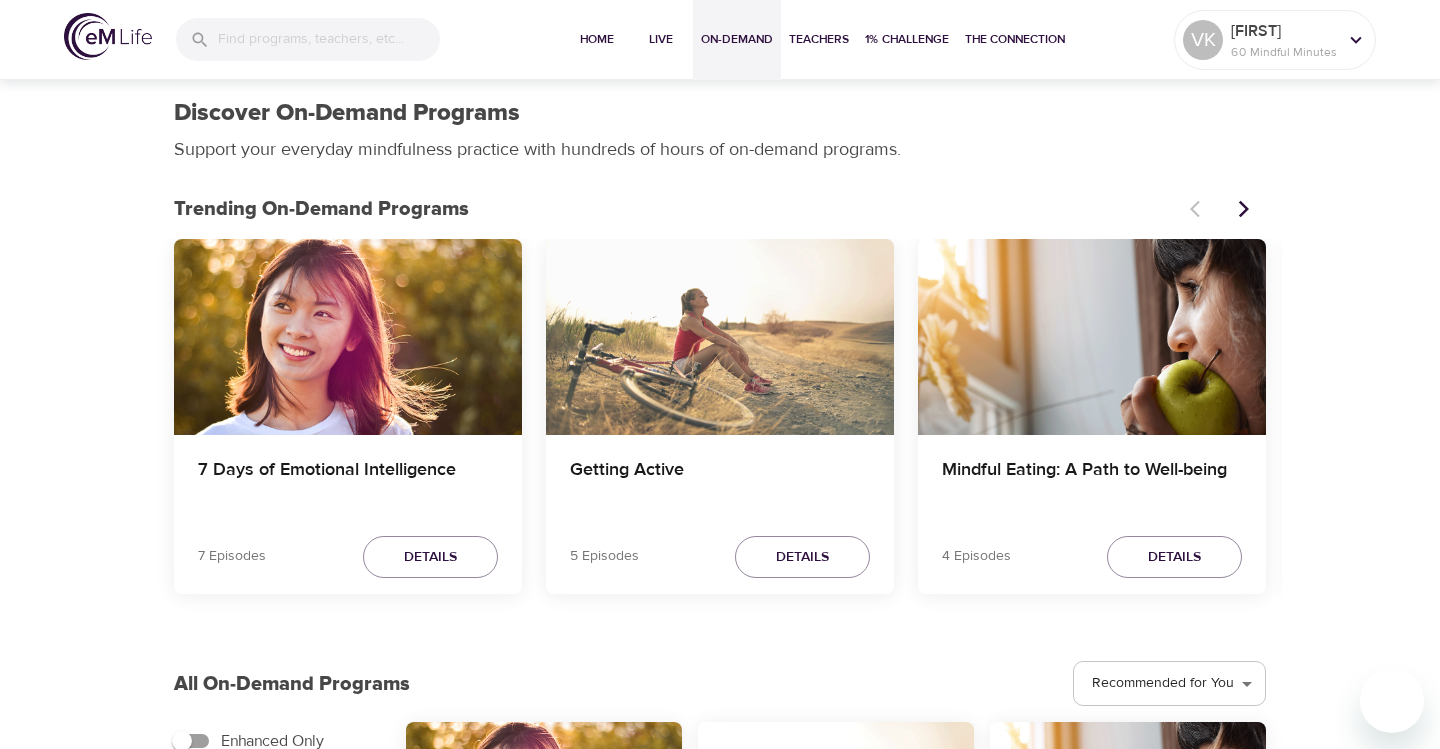 click at bounding box center (720, 337) 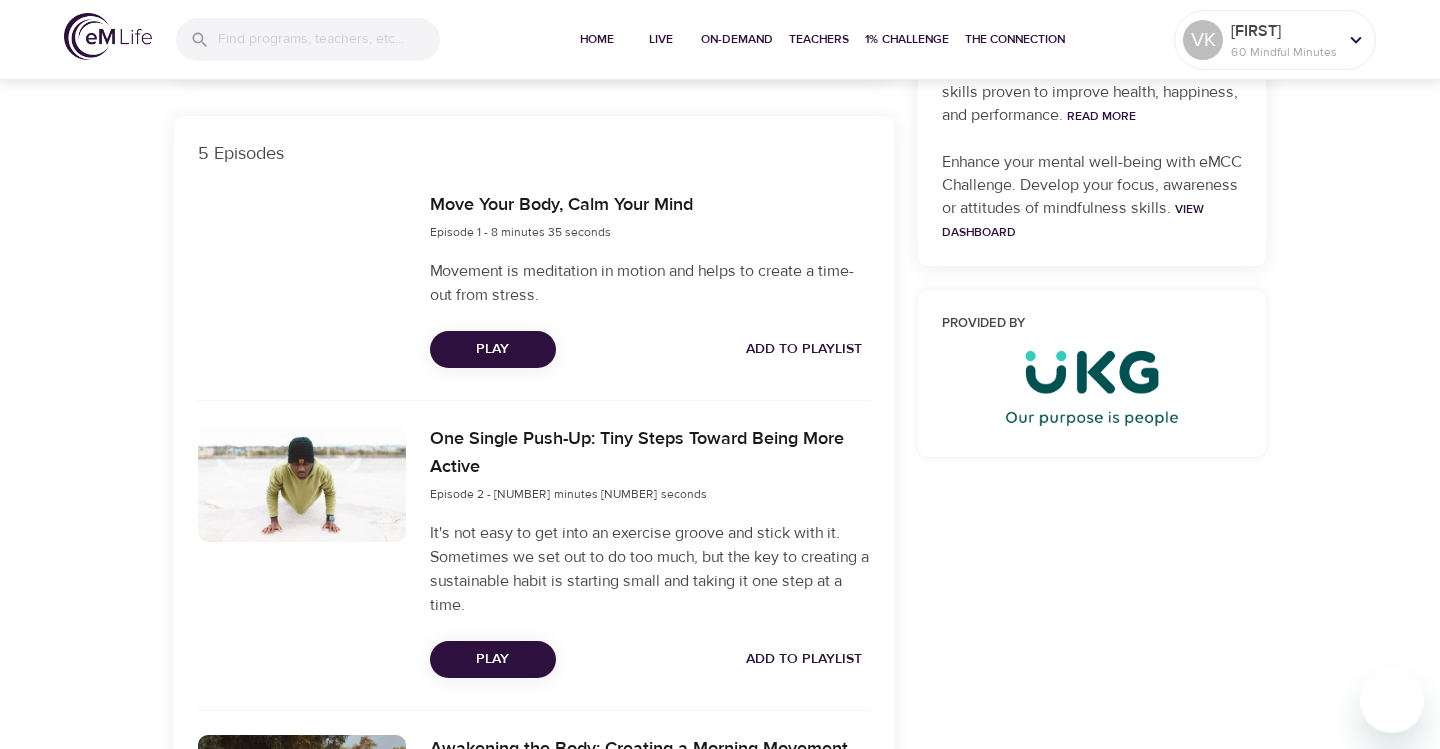 scroll, scrollTop: 668, scrollLeft: 0, axis: vertical 